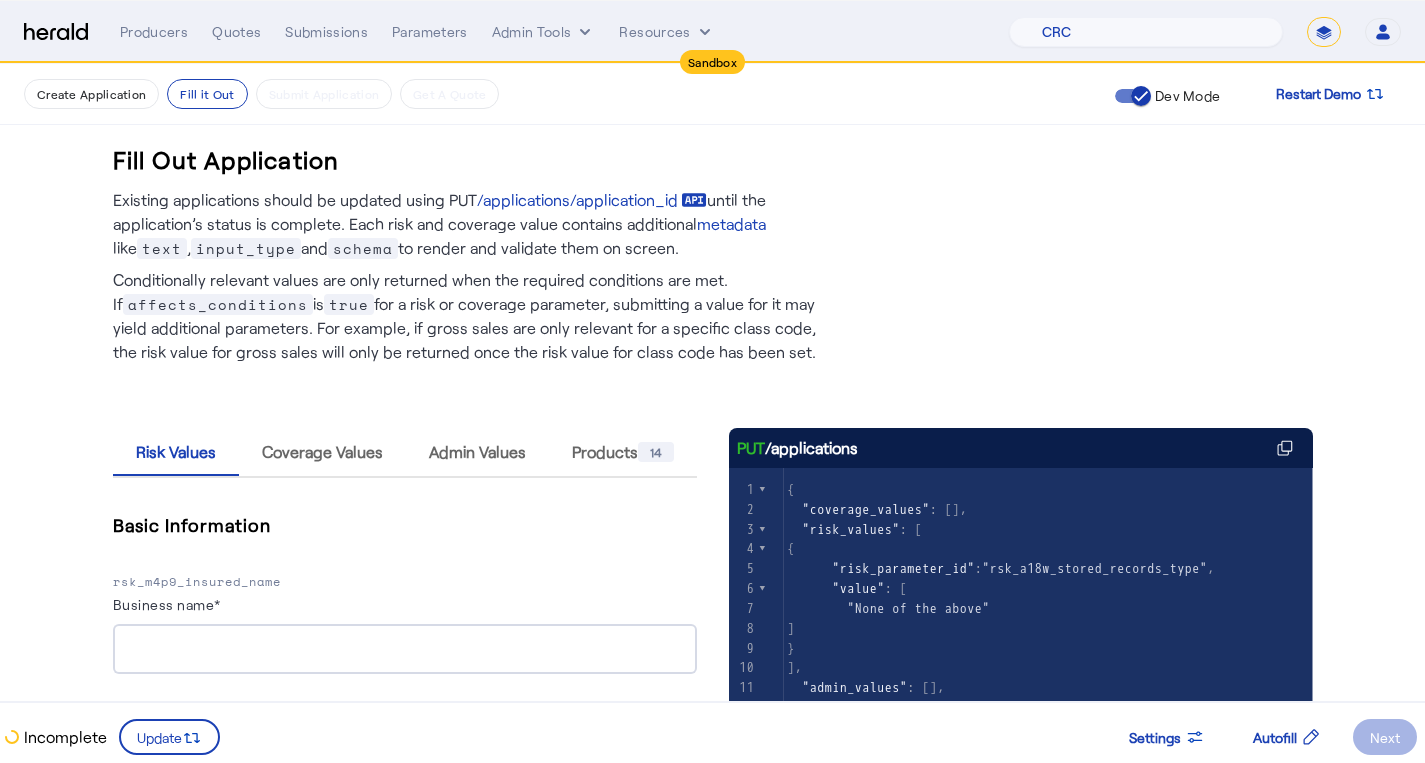 select on "pfm_h3db_crc" 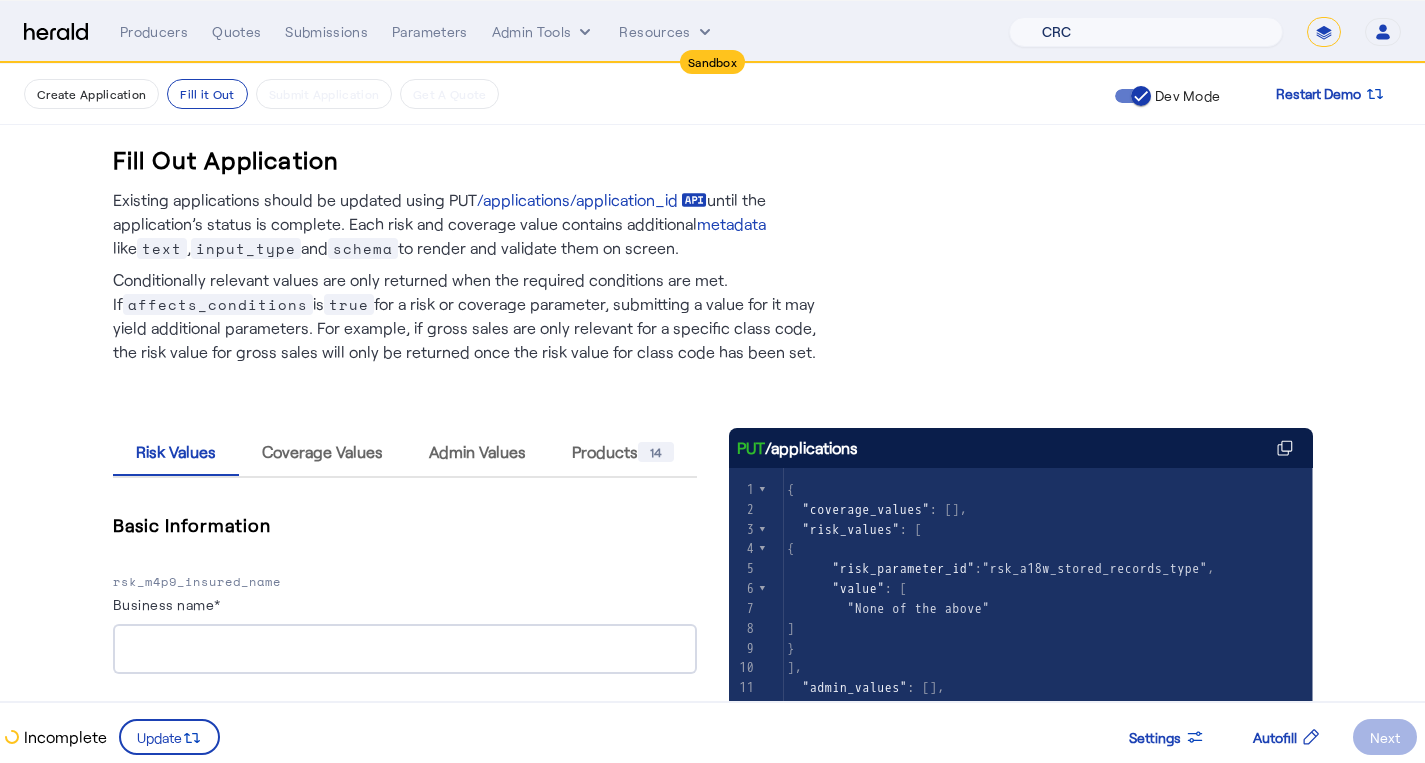 scroll, scrollTop: 2419, scrollLeft: 0, axis: vertical 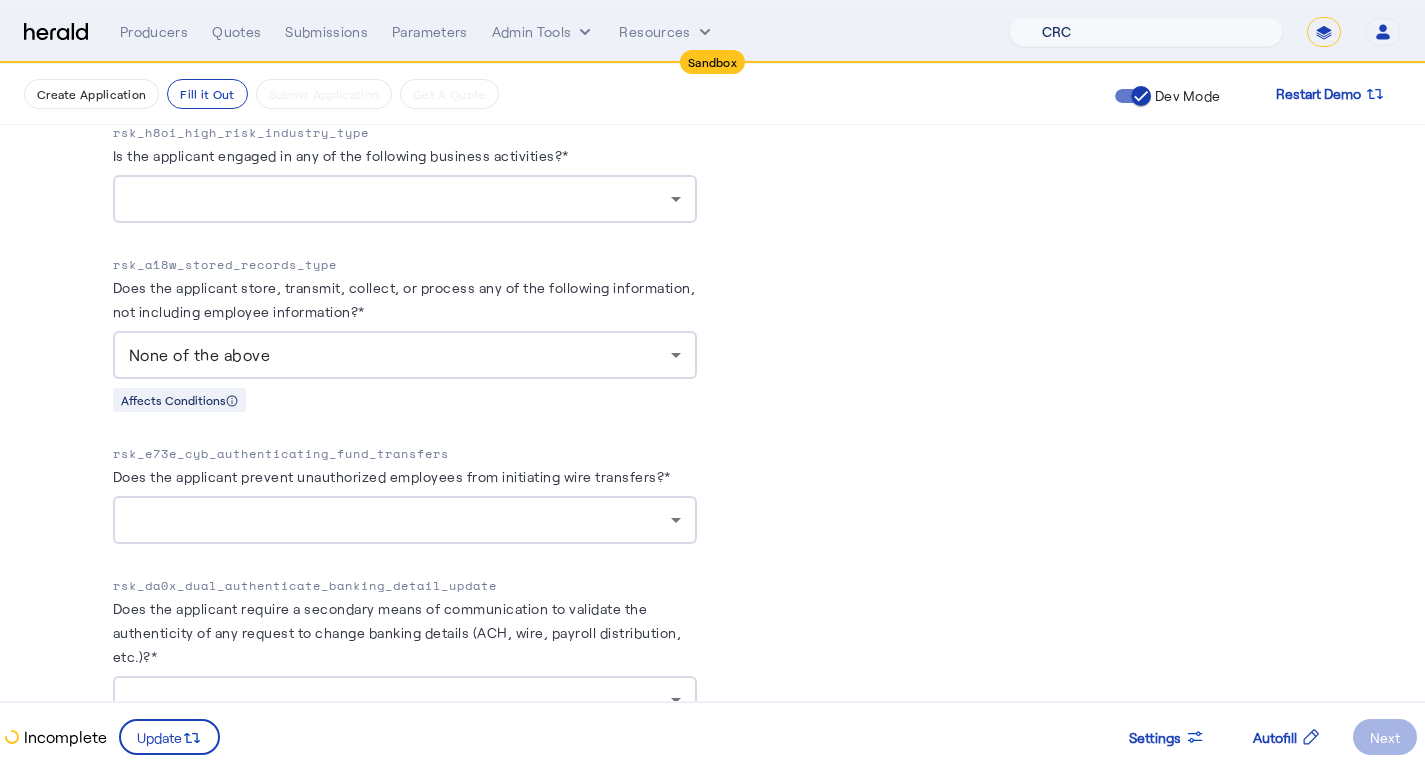 click on "1Fort   Acrisure   Acturis   Affinity Advisors   Affinity Risk   Agentero   AmWins   Anzen   Aon   Appulate   Arch   Assurely   BTIS   Babbix   Berxi   Billy   BindHQ   Bold Penguin    Bolt   Bond   Boxx   Brightway   Brit Demo Sandbox   Broker Buddha   Buddy   Bunker   Burns Wilcox   CNA Test   CRC   CS onboarding test account   Chubb Test   Citadel   Coalition   Coast   Coterie Test   Counterpart    CoverForce   CoverWallet   Coverdash   Coverhound   Cowbell   Cyber Example Platform   CyberPassport   Defy Insurance   Draftrs   ESpecialty   Embroker   Equal Parts   Exavalu   Ezyagent   Federacy Platform   FifthWall   Flow Speciality (Capitola)   Foundation   Founder Shield   Gaya   Gerent   GloveBox   Glow   Growthmill   HW Kaufman   Hartford Steam Boiler   Hawksoft   Heffernan Insurance Brokers   Herald Envoy Testing   HeraldAPI   Hypergato   Inchanted   Indemn.ai   Infinity   Insured.io   Insuremo   Insuritas   Irys   Jencap   Kamillio   Kayna   LTI Mindtree   Layr   Limit   Markel Test   Marsh   Novidea" at bounding box center [1146, 32] 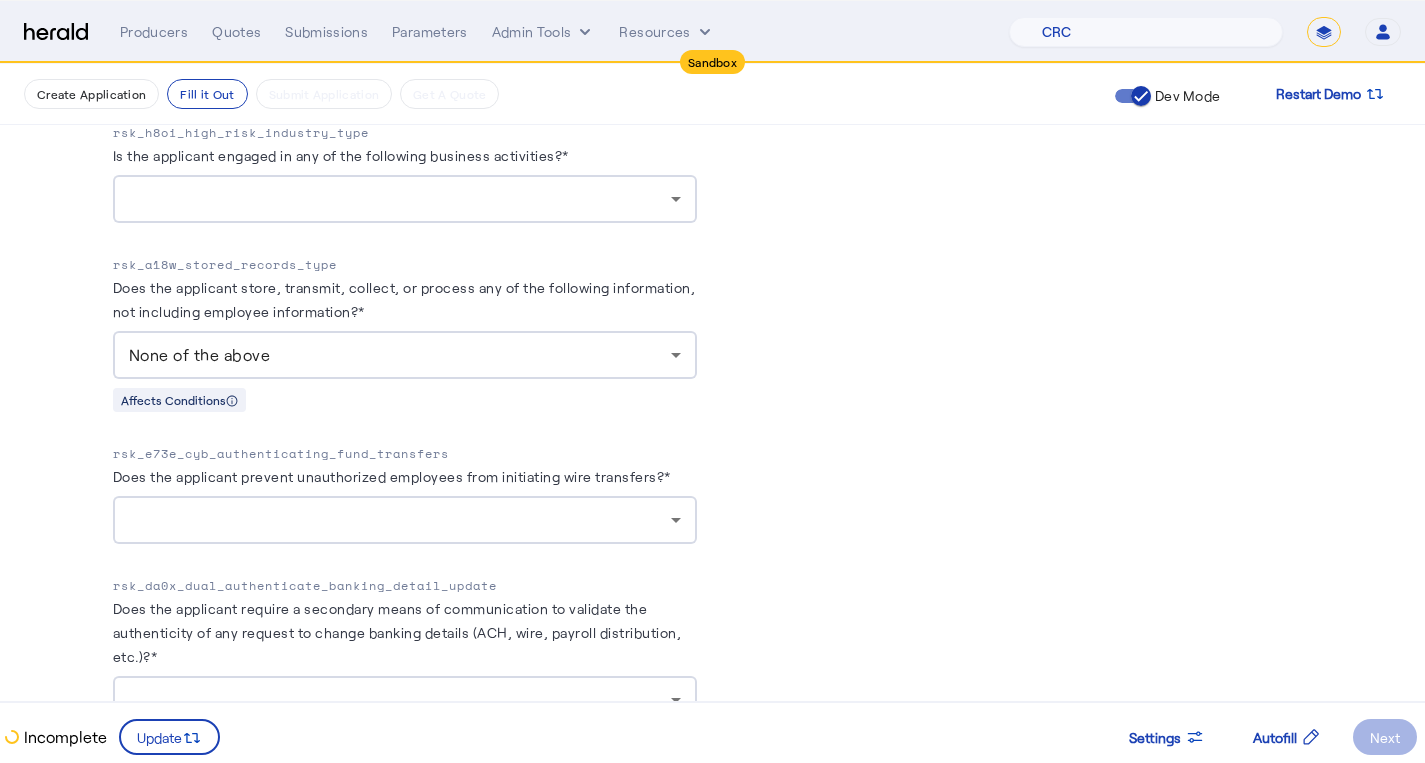 click on "**********" at bounding box center [1324, 32] 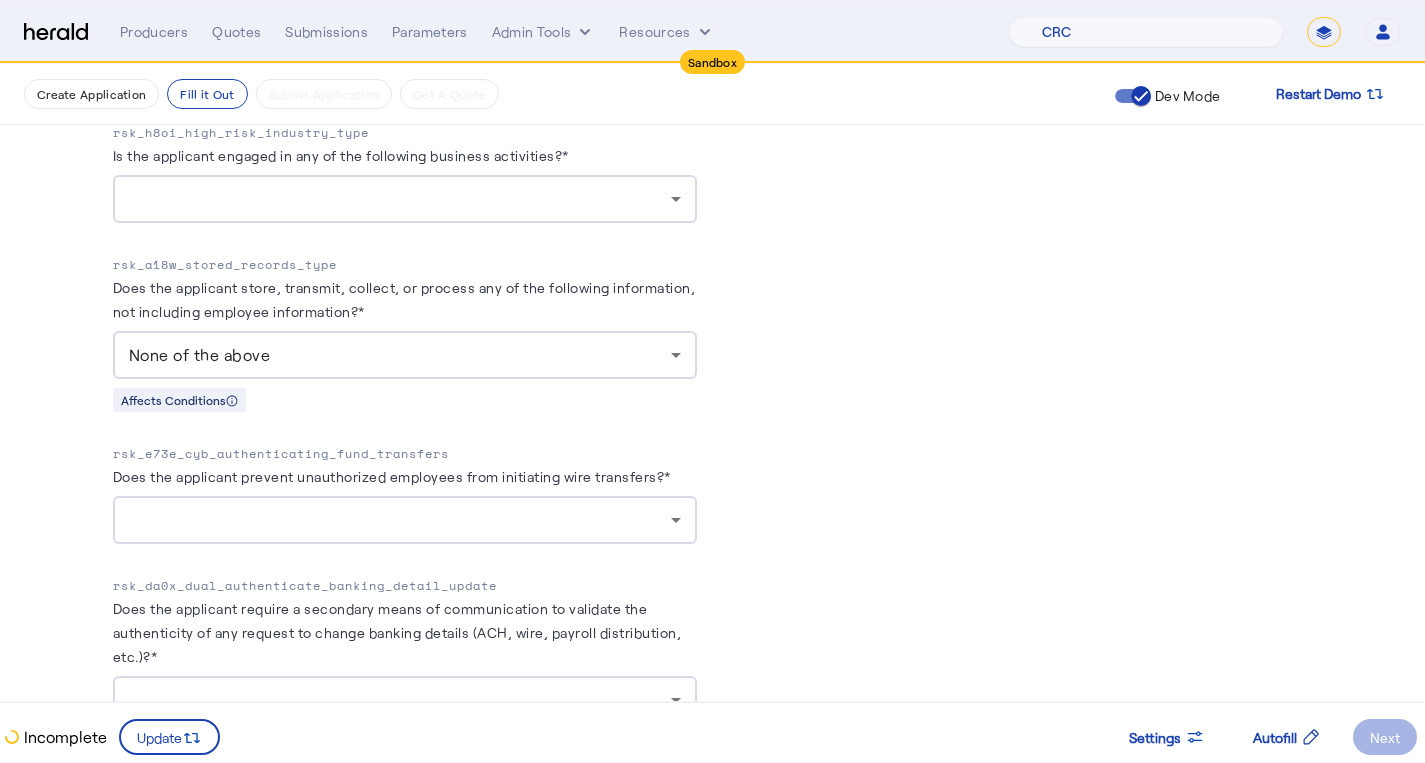 select on "**********" 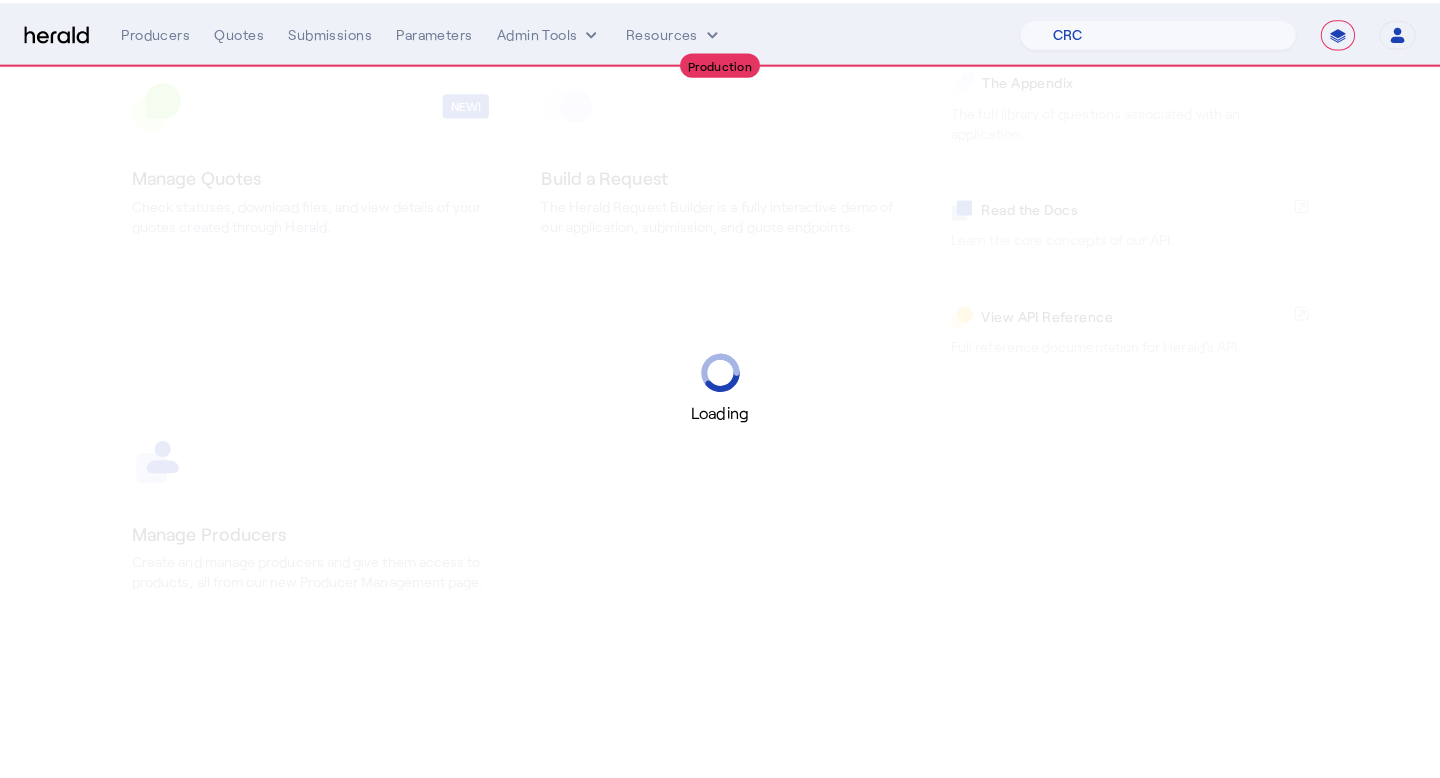 scroll, scrollTop: 0, scrollLeft: 0, axis: both 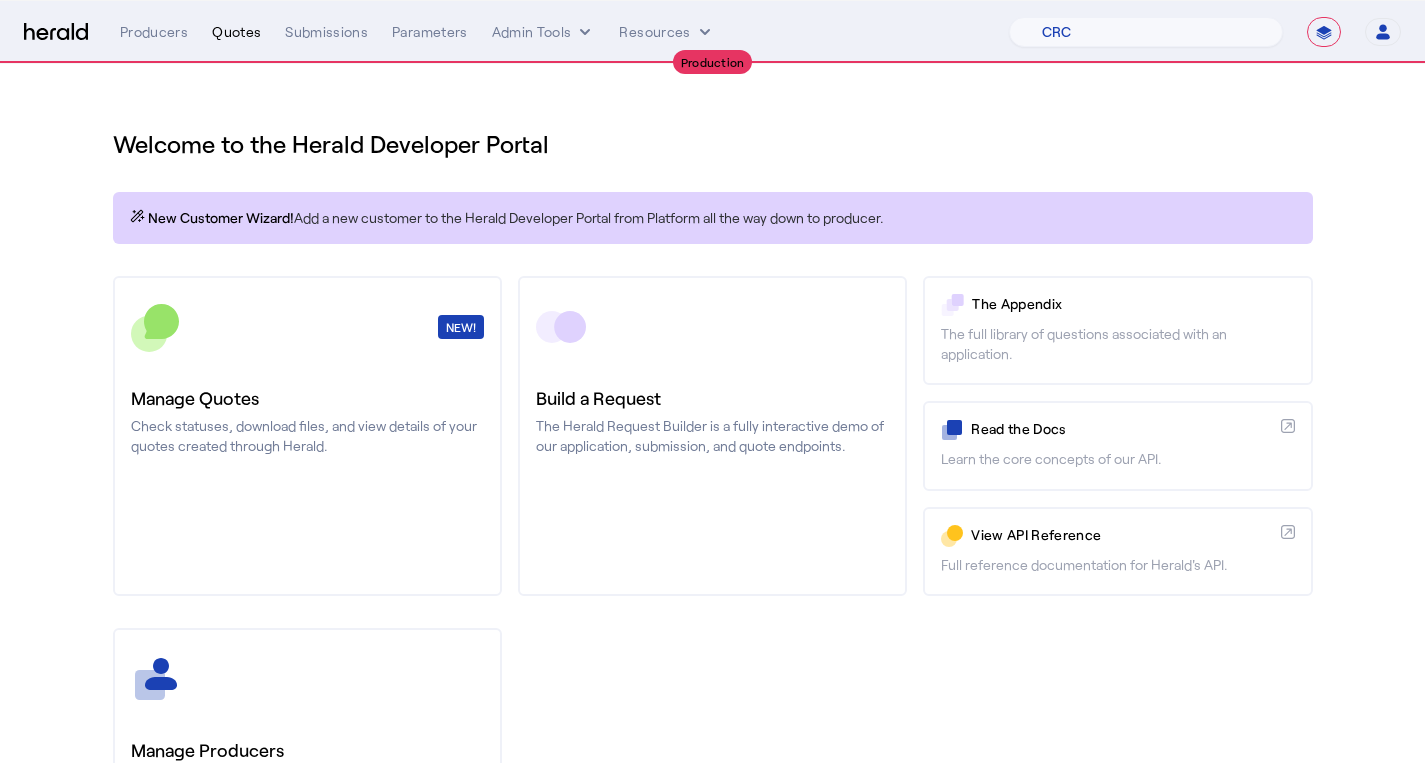 click on "Quotes" at bounding box center [236, 32] 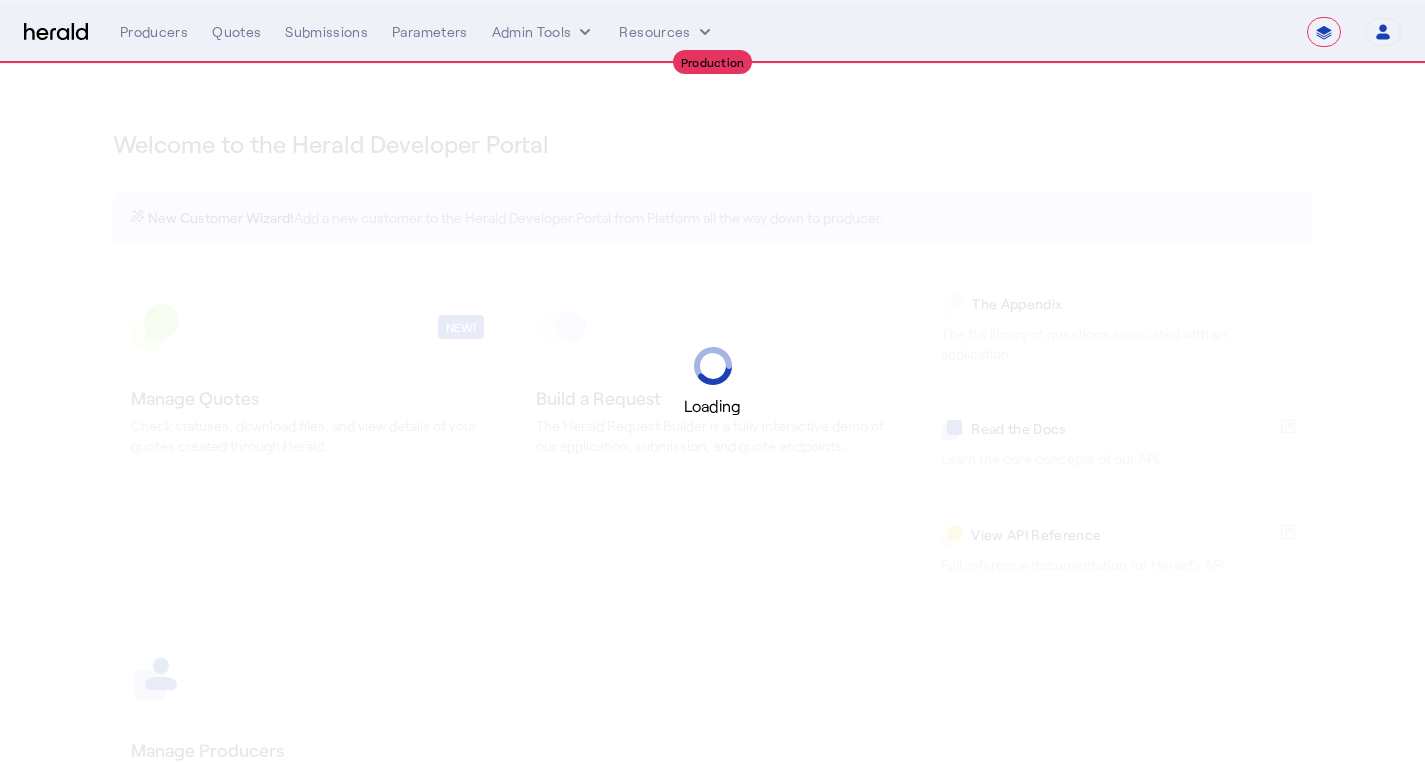 select on "**********" 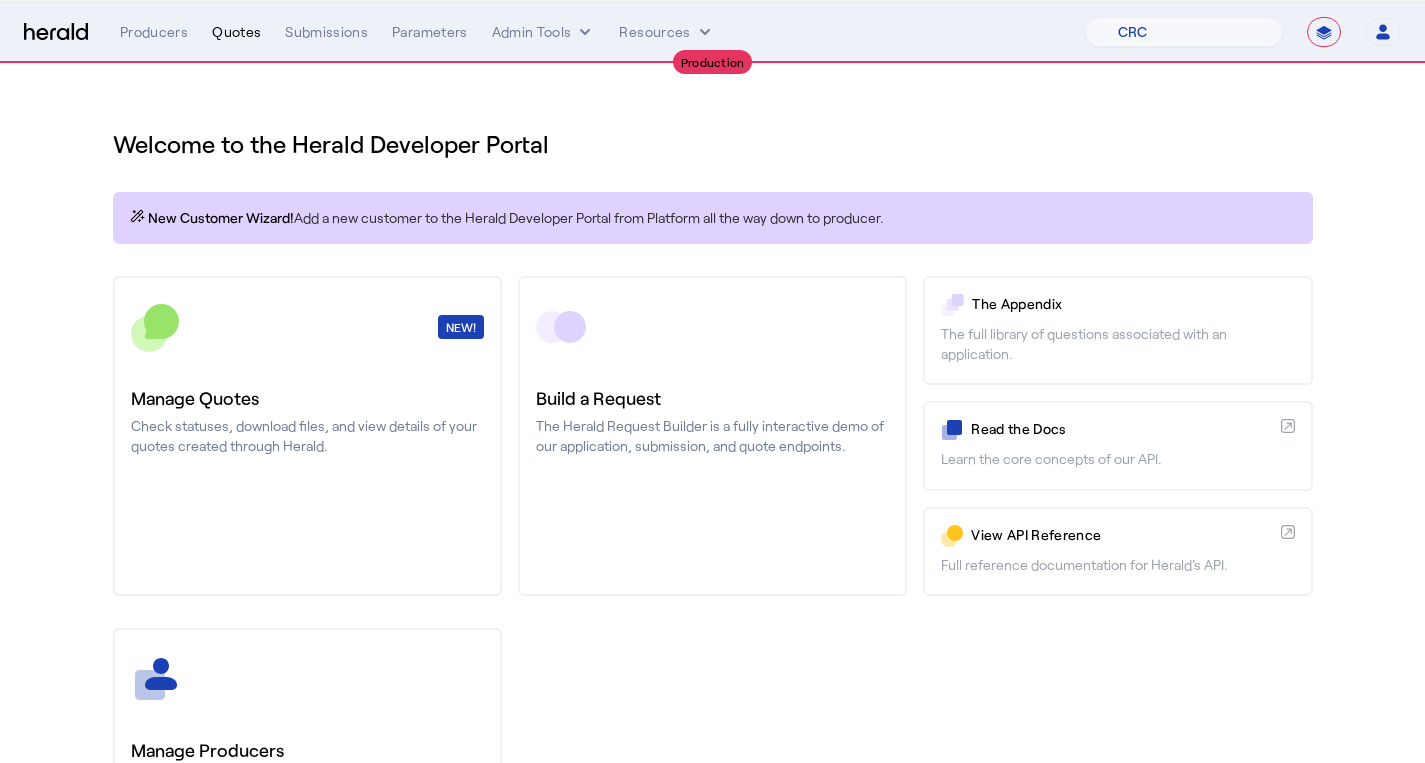 click on "Quotes" at bounding box center [236, 32] 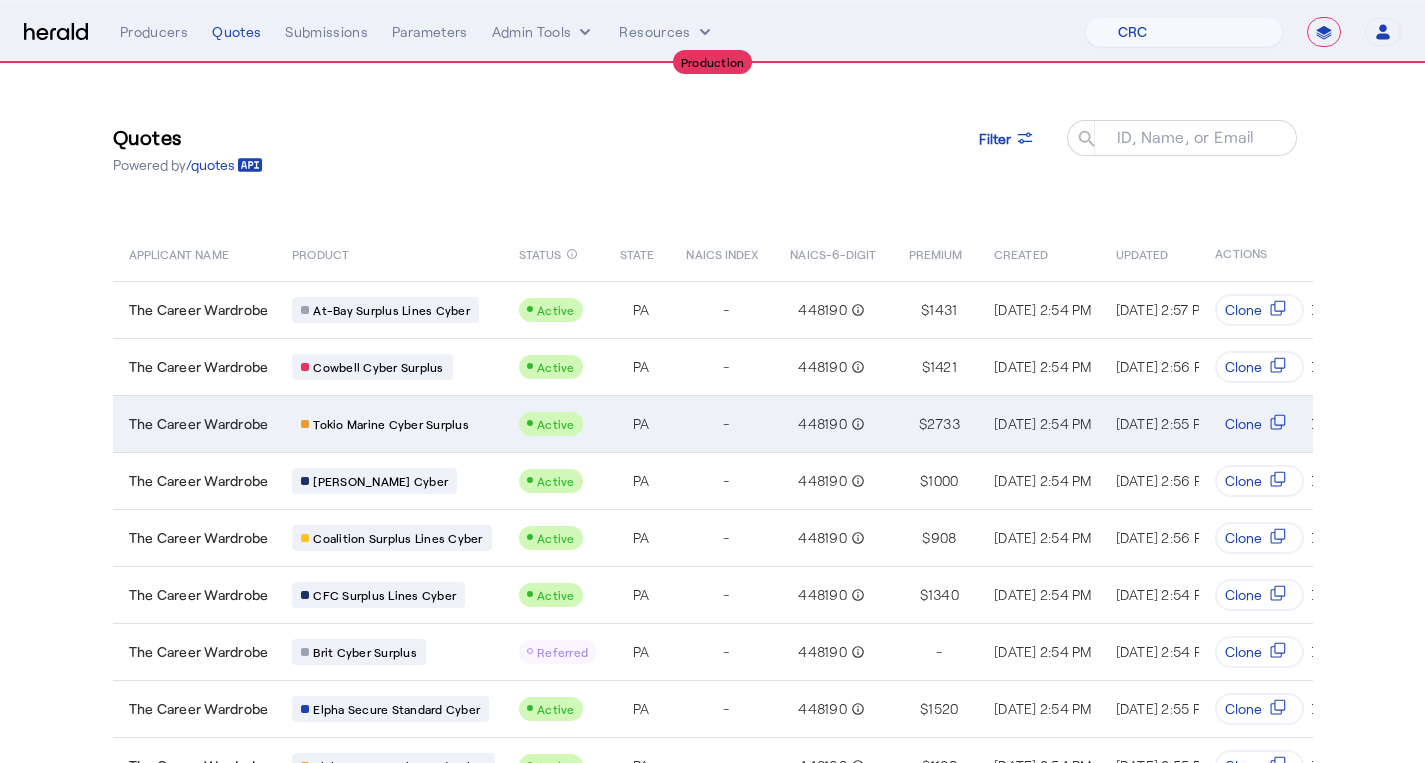 click on "Tokio Marine Cyber Surplus" at bounding box center [389, 423] 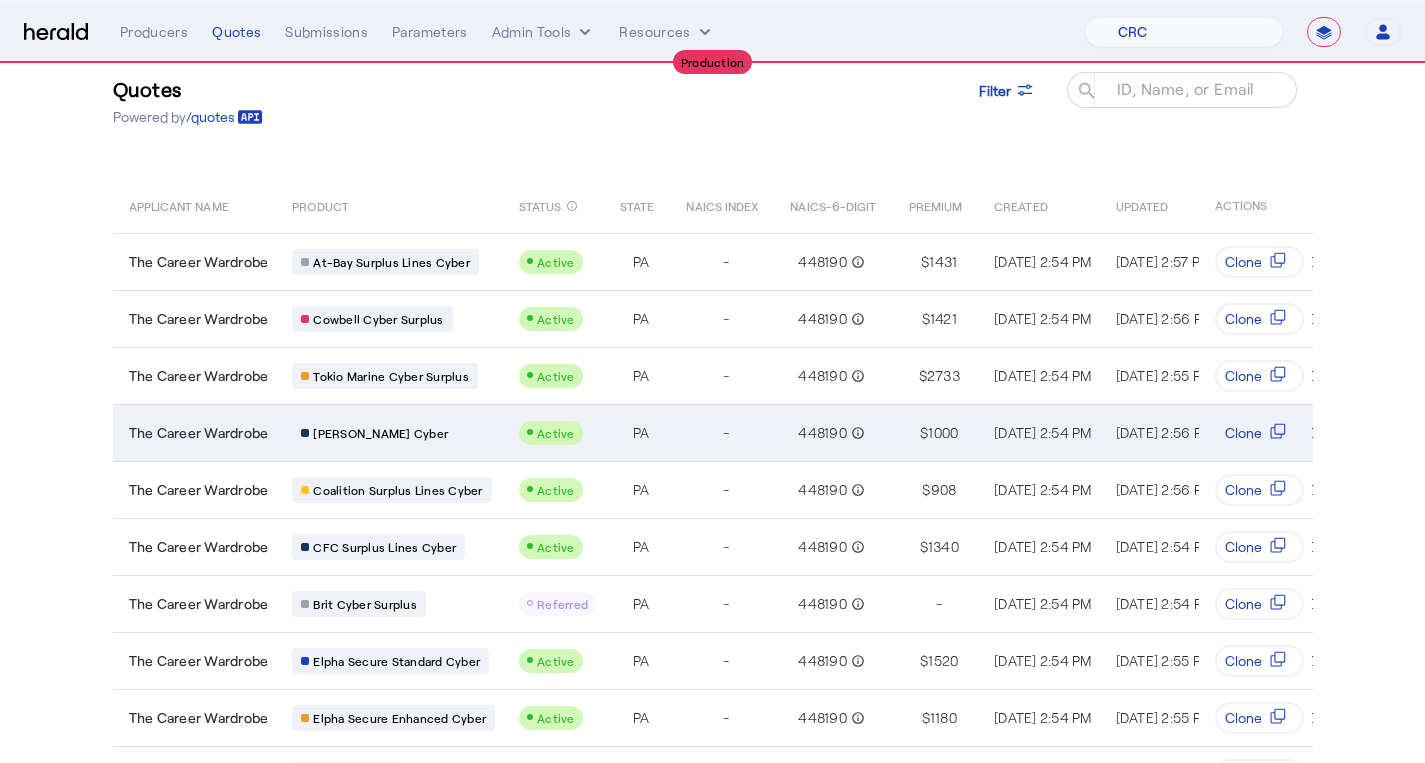 scroll, scrollTop: 161, scrollLeft: 0, axis: vertical 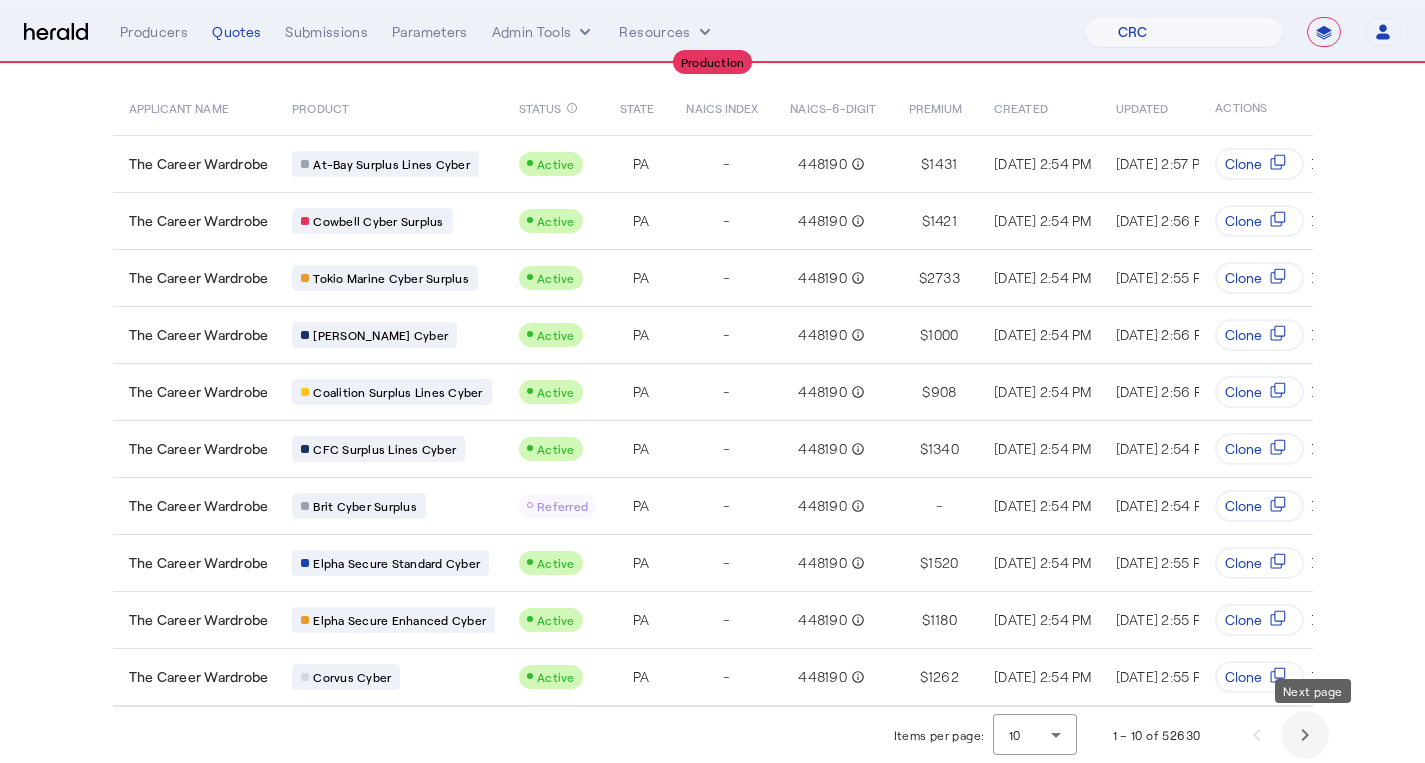 click 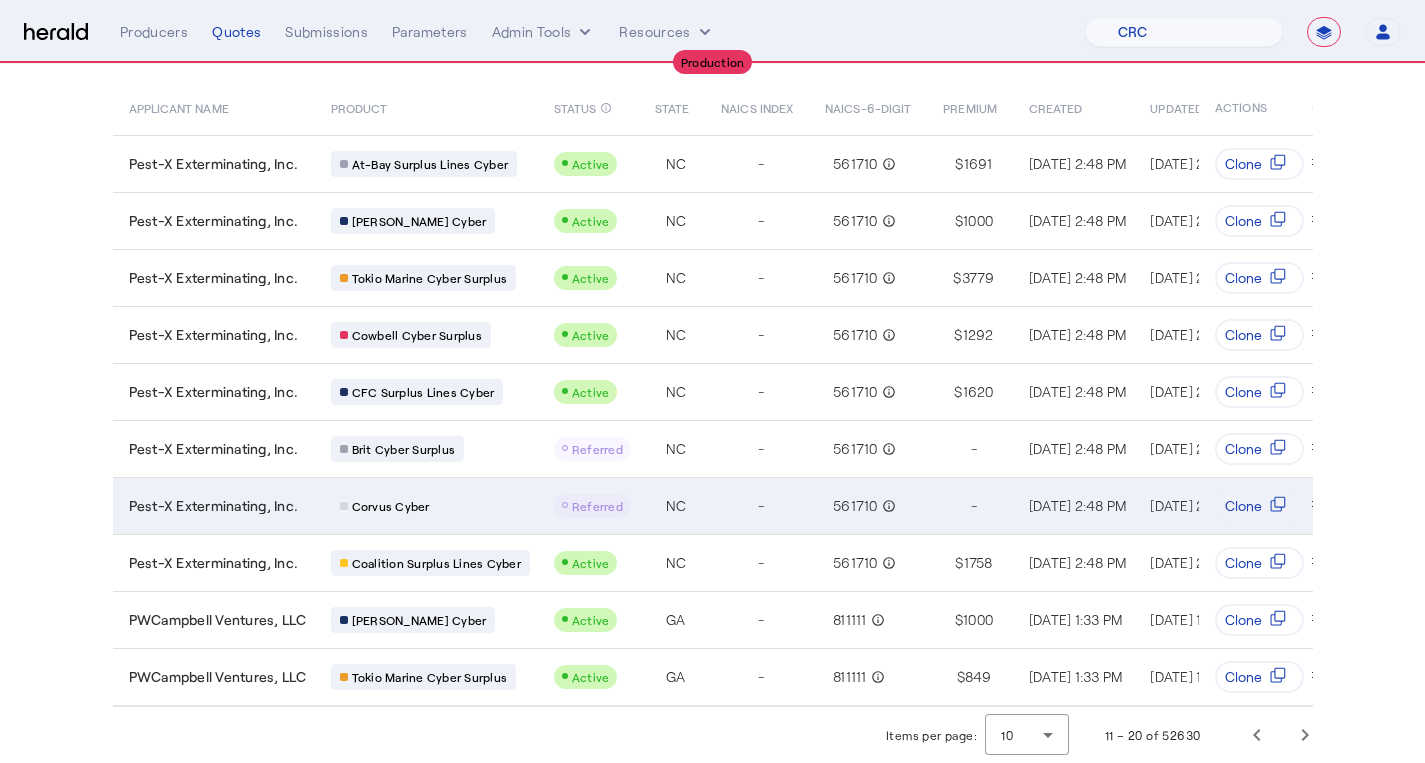 click on "Pest-X Exterminating, Inc." at bounding box center [214, 506] 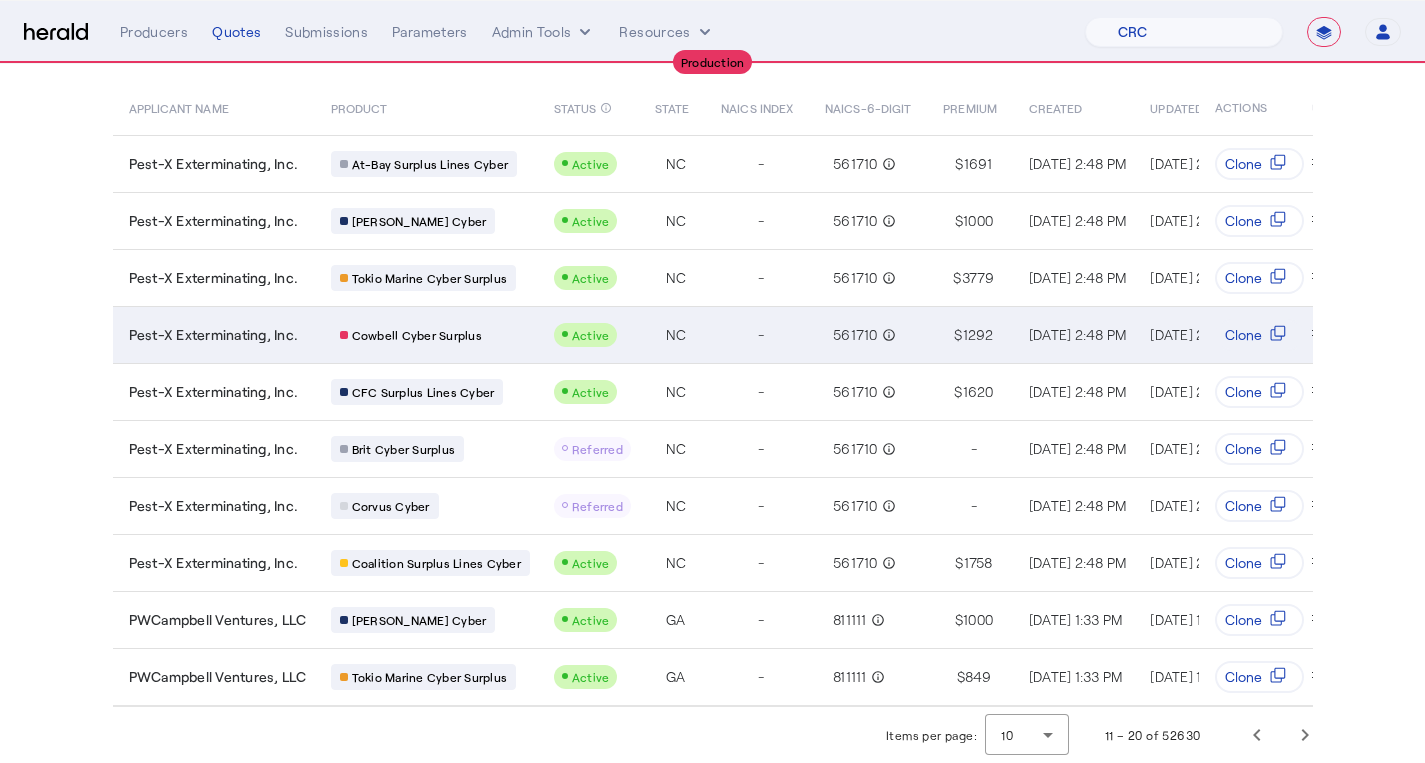 click on "Pest-X Exterminating, Inc." at bounding box center (214, 335) 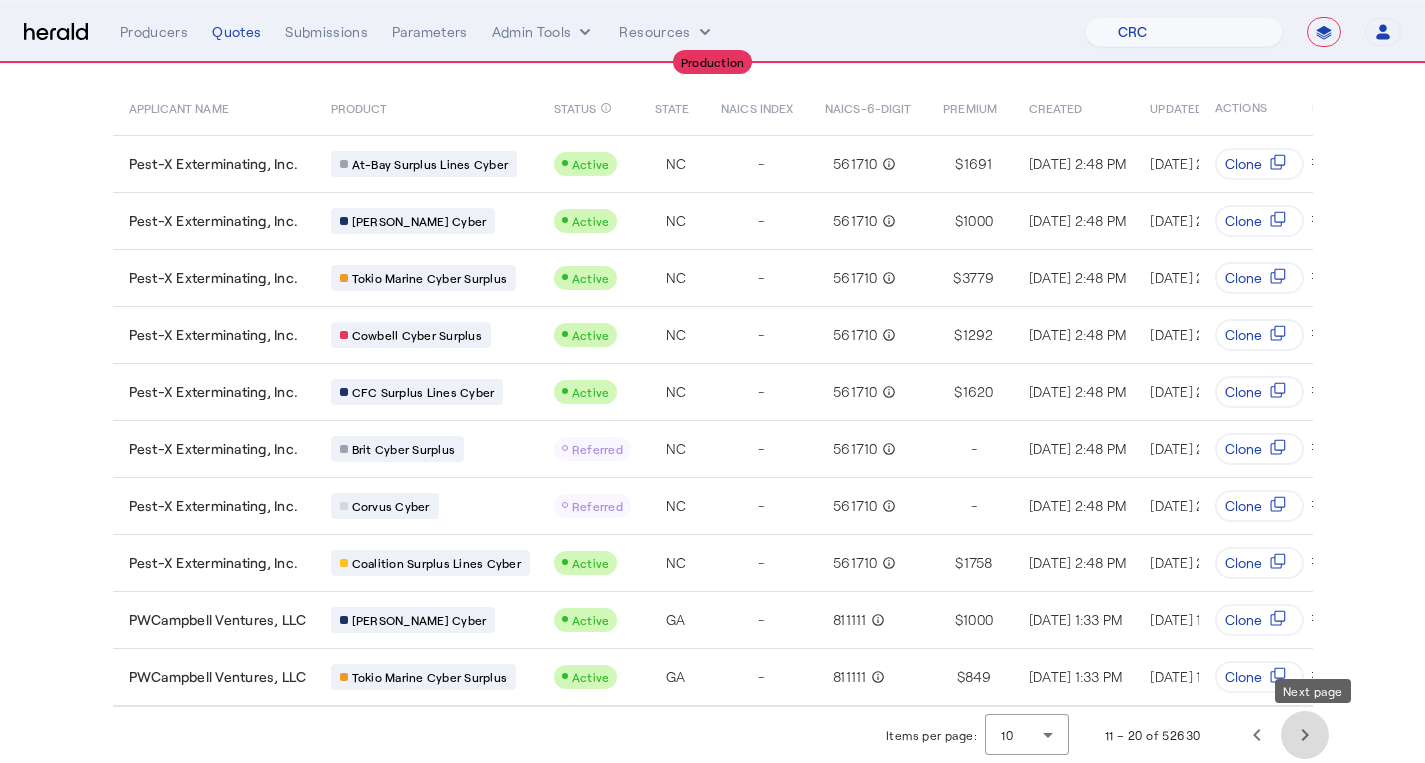 click 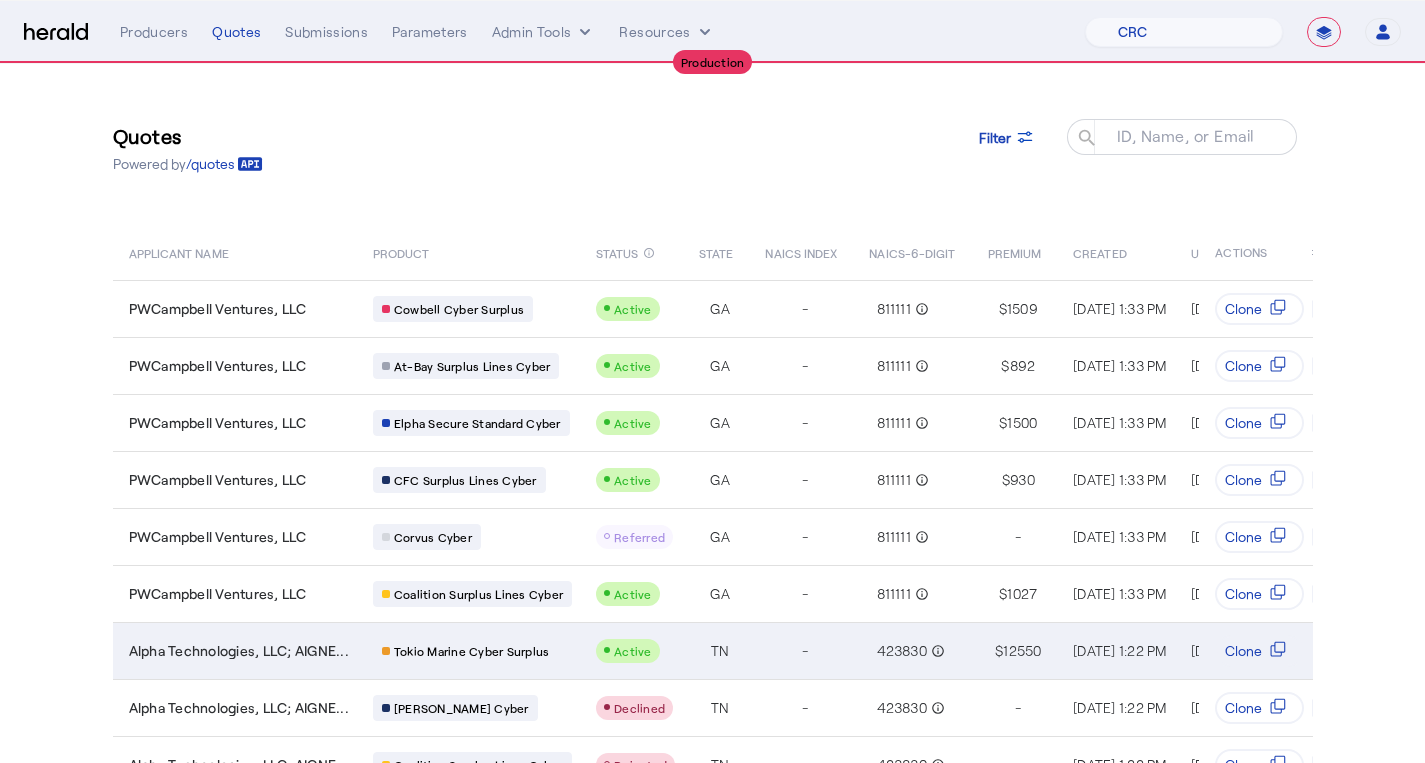 scroll, scrollTop: 0, scrollLeft: 0, axis: both 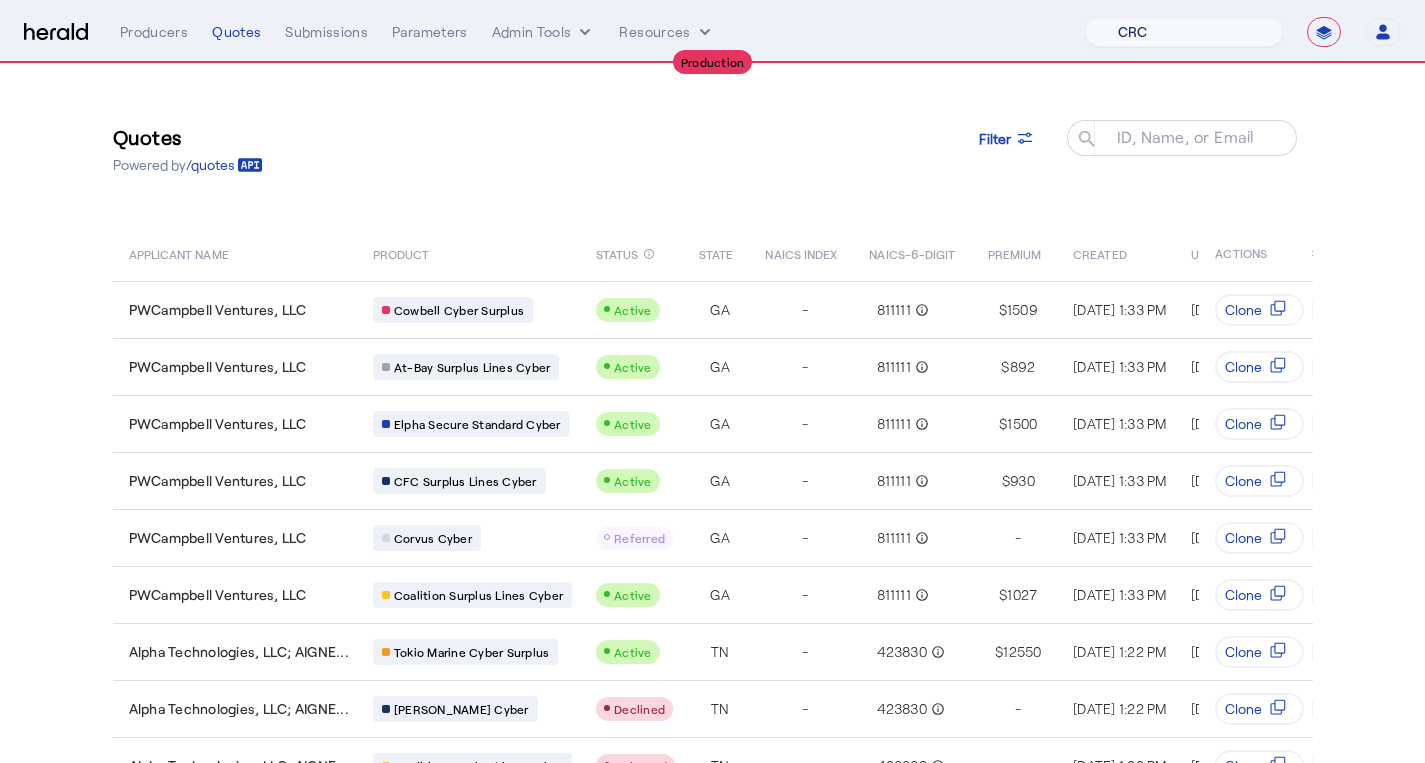 click on "1Fort   Billy   BindHQ   Bunker   CRC   Campus Coverage   Citadel   Fifthwall   Flow Specialty (Capitola)   Founder Shield   Growthmill   HIB Marketplace   HeraldAPI   Layr   Limit   Marsh   QuoteWell   Sayata Labs   Semsee   Stere   USI   Vouch   Zywave" at bounding box center [1184, 32] 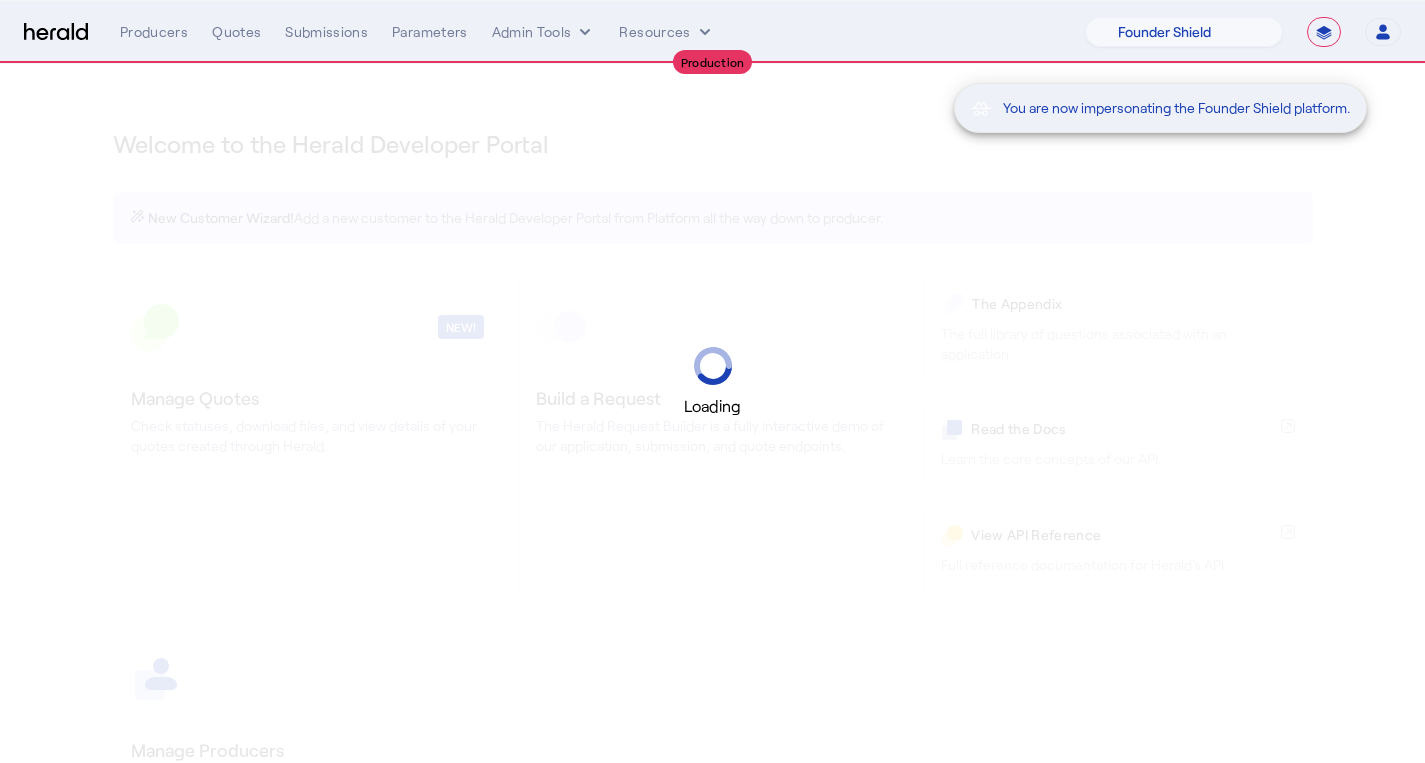 click on "You are now impersonating the Founder Shield platform." at bounding box center [1210, 33] 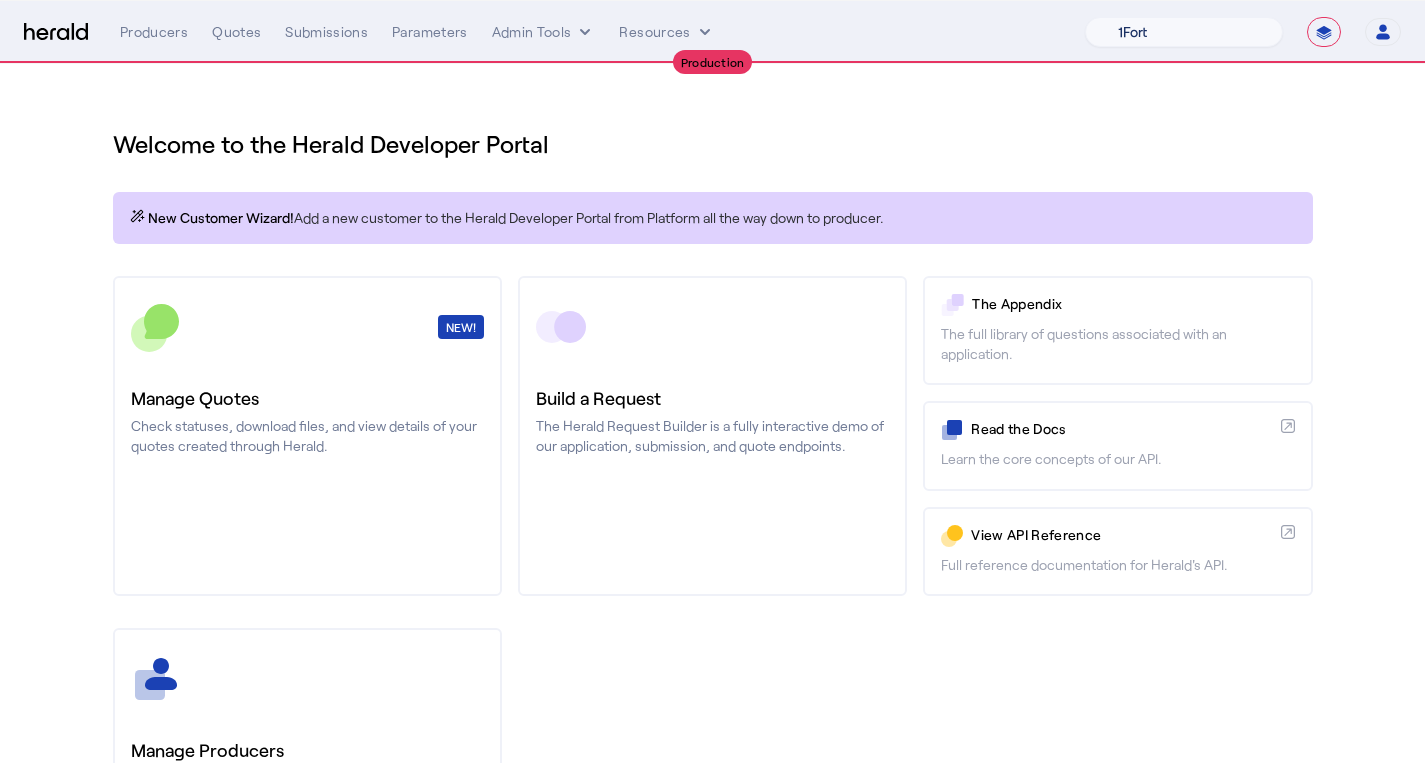 click on "1Fort   Billy   BindHQ   Bunker   CRC   Campus Coverage   Citadel   Fifthwall   Flow Specialty (Capitola)   Founder Shield   Growthmill   HIB Marketplace   HeraldAPI   Layr   Limit   Marsh   QuoteWell   Sayata Labs   Semsee   Stere   USI   Vouch   Zywave" at bounding box center [1184, 32] 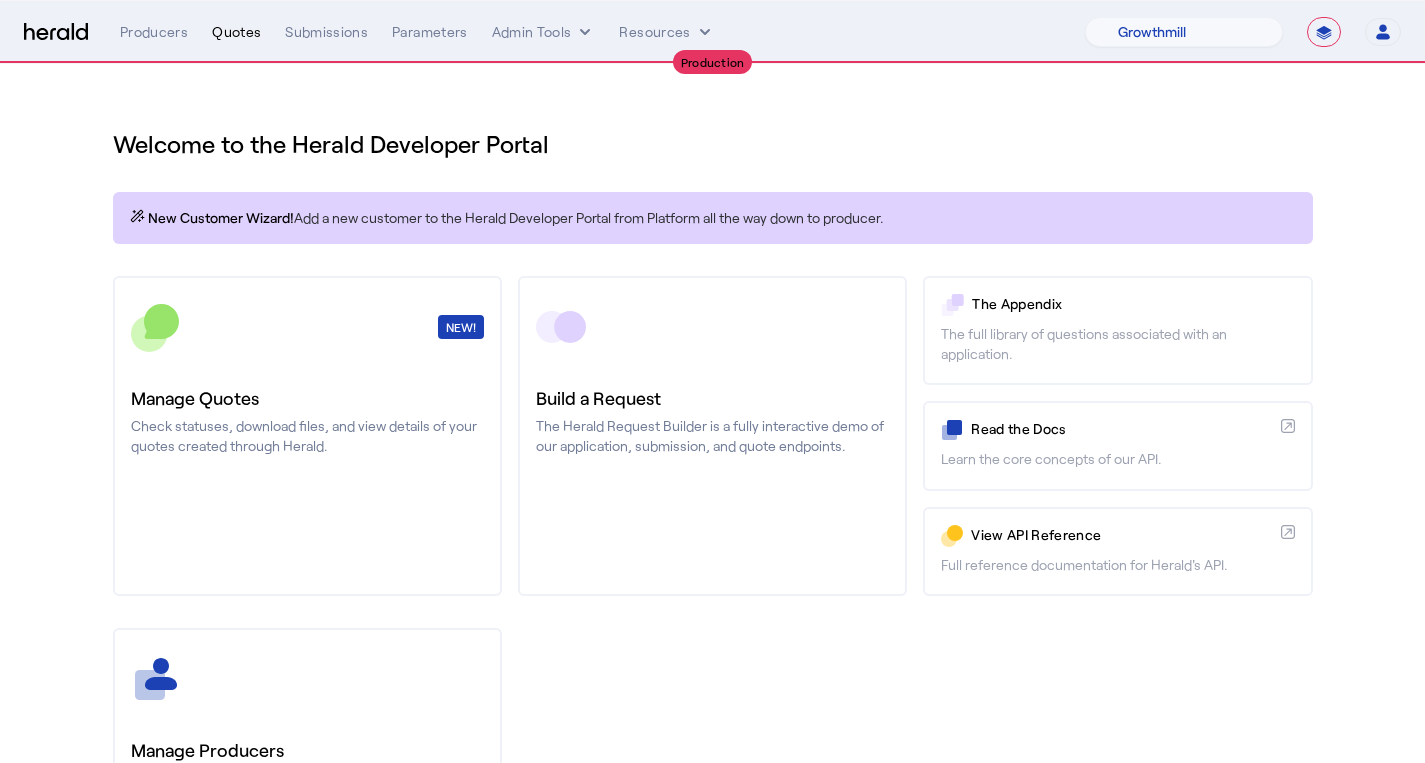 click on "Quotes" at bounding box center (236, 32) 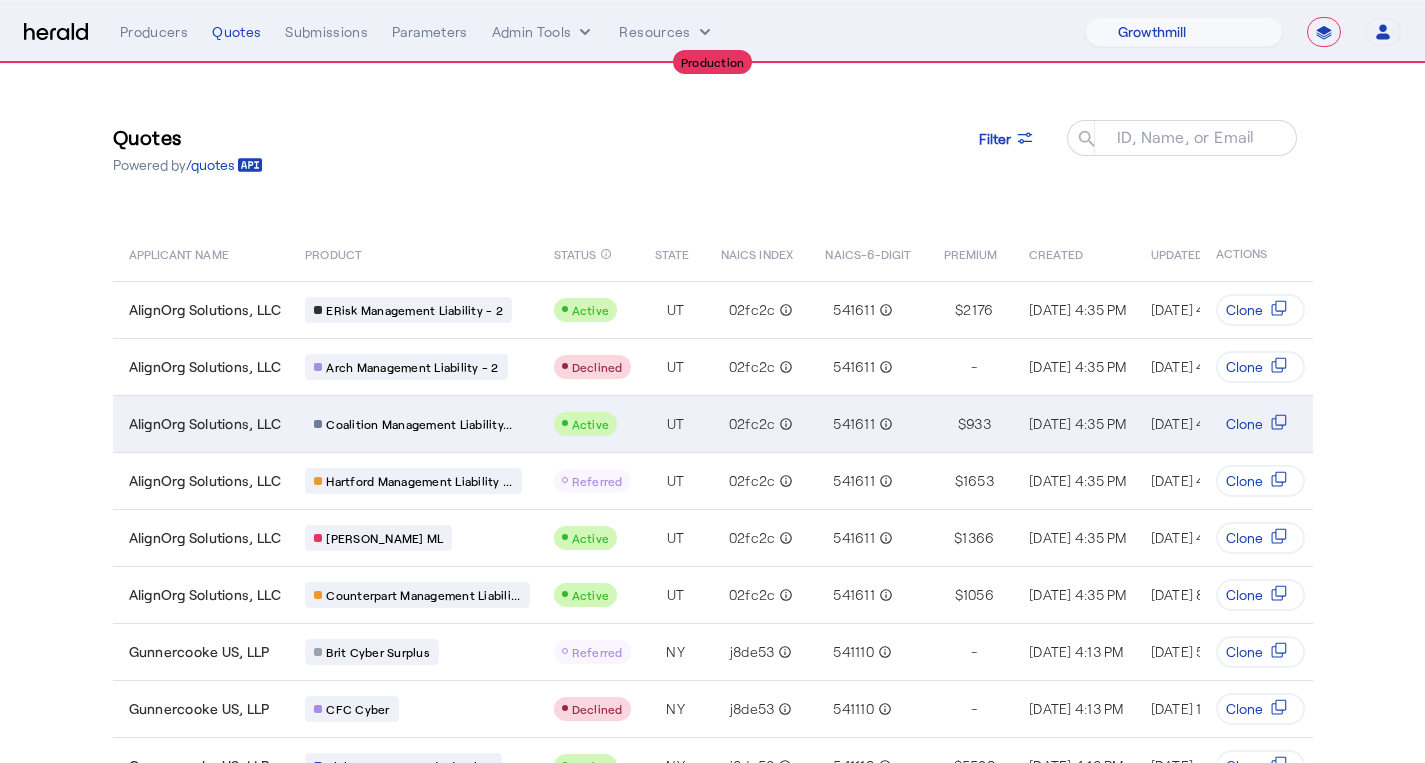 click on "Coalition Management Liability..." at bounding box center (417, 424) 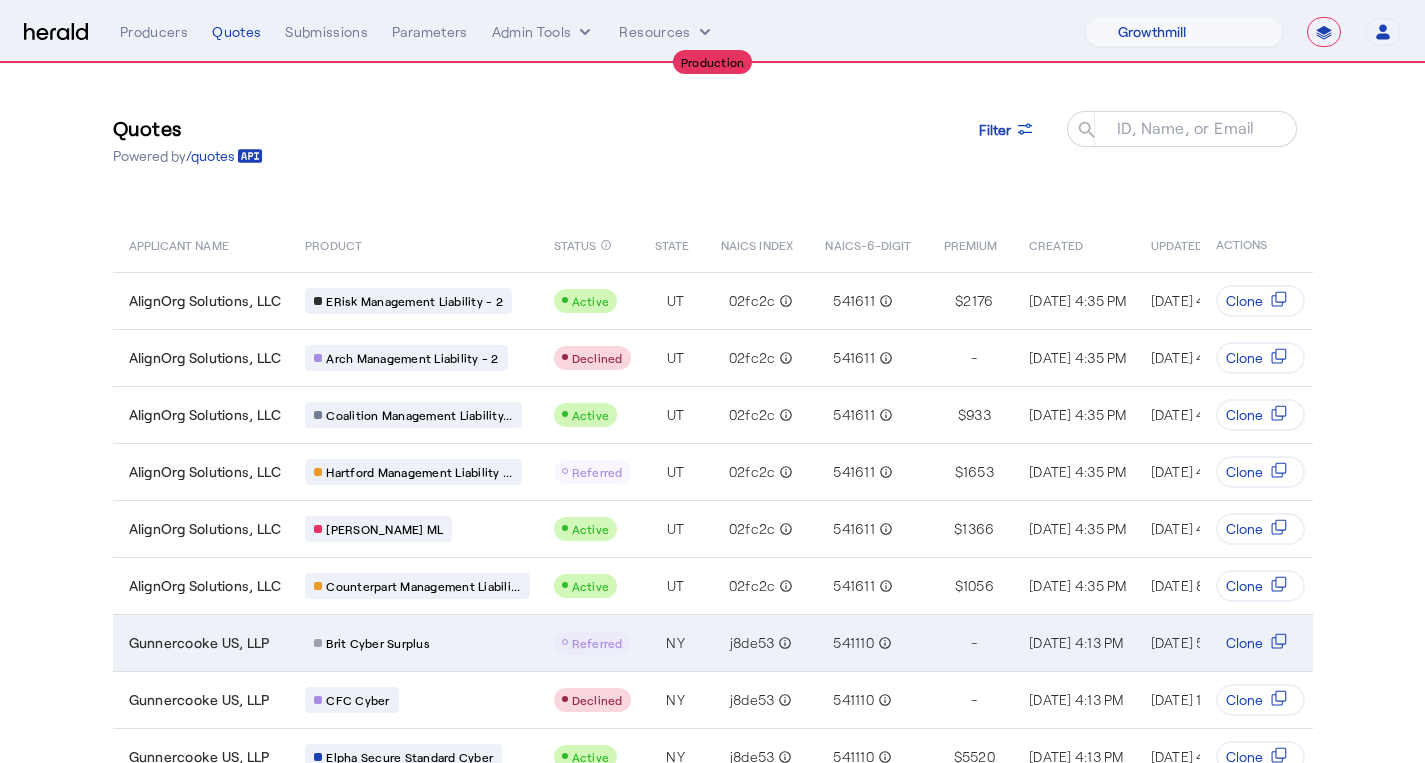 scroll, scrollTop: 161, scrollLeft: 0, axis: vertical 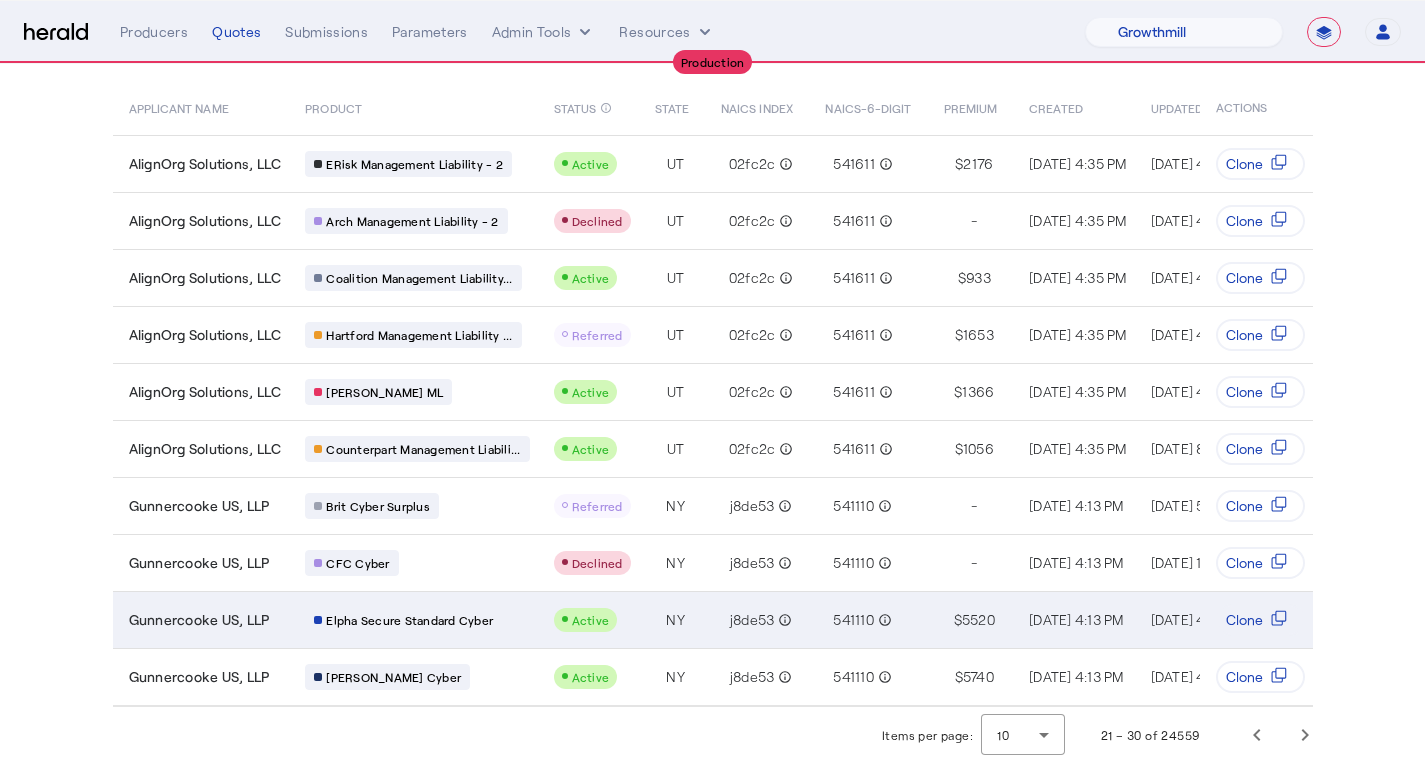 click on "Elpha Secure Standard Cyber" at bounding box center [413, 619] 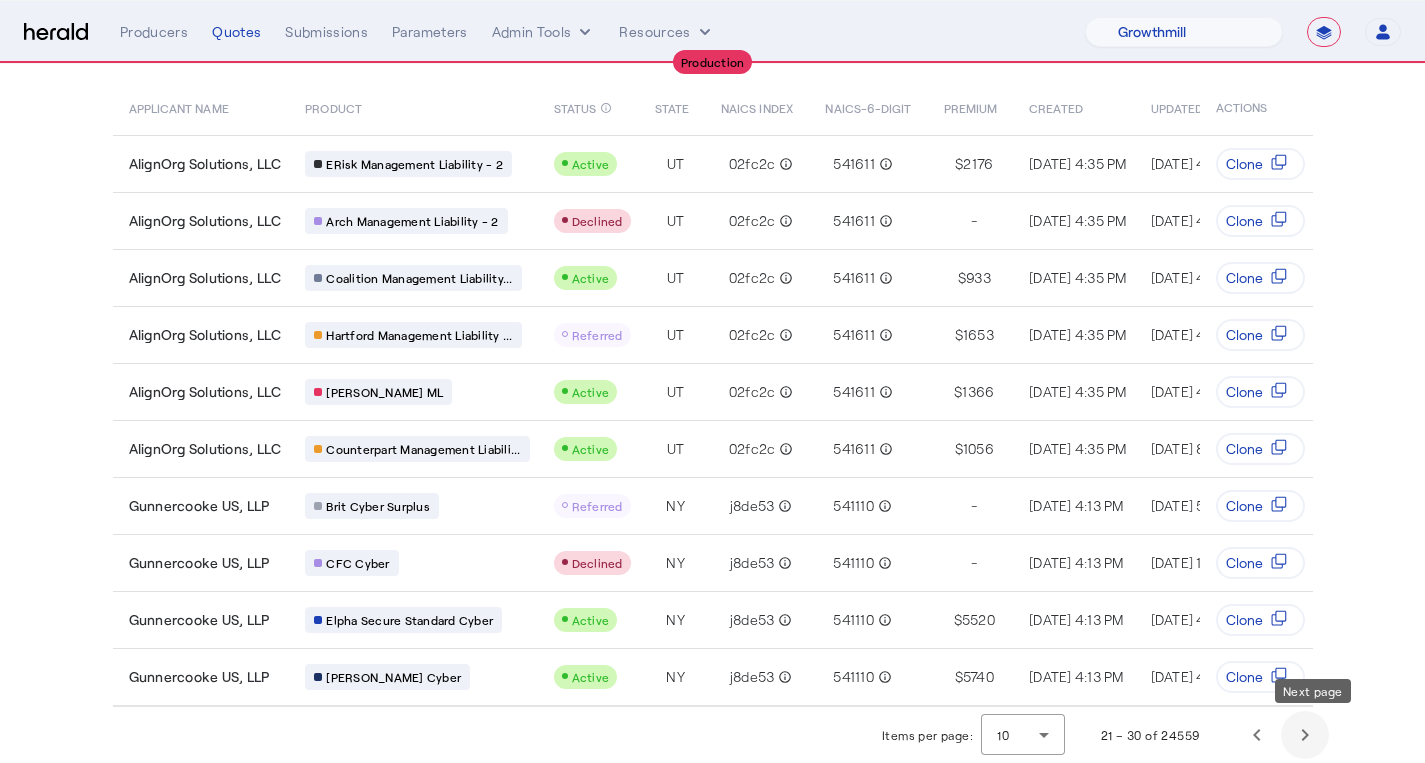 click 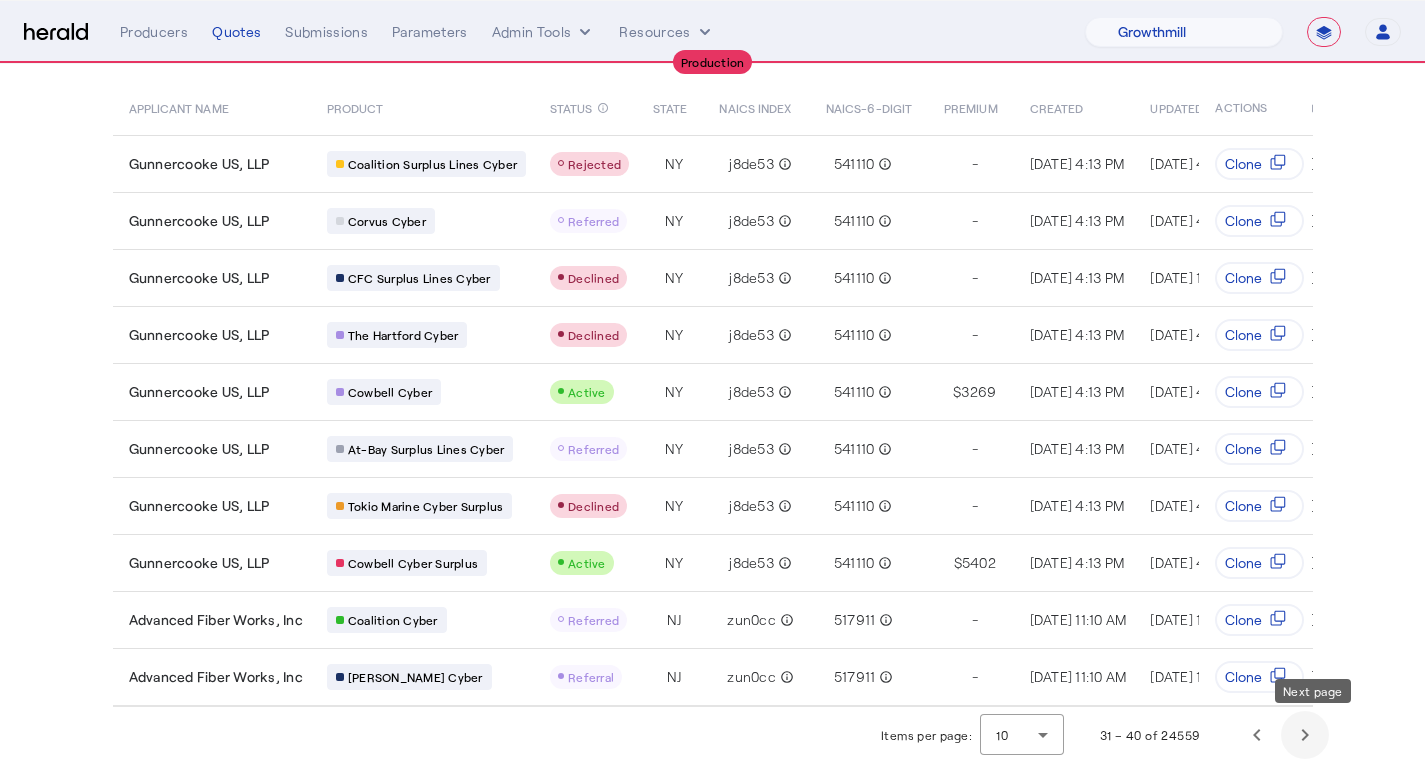 click 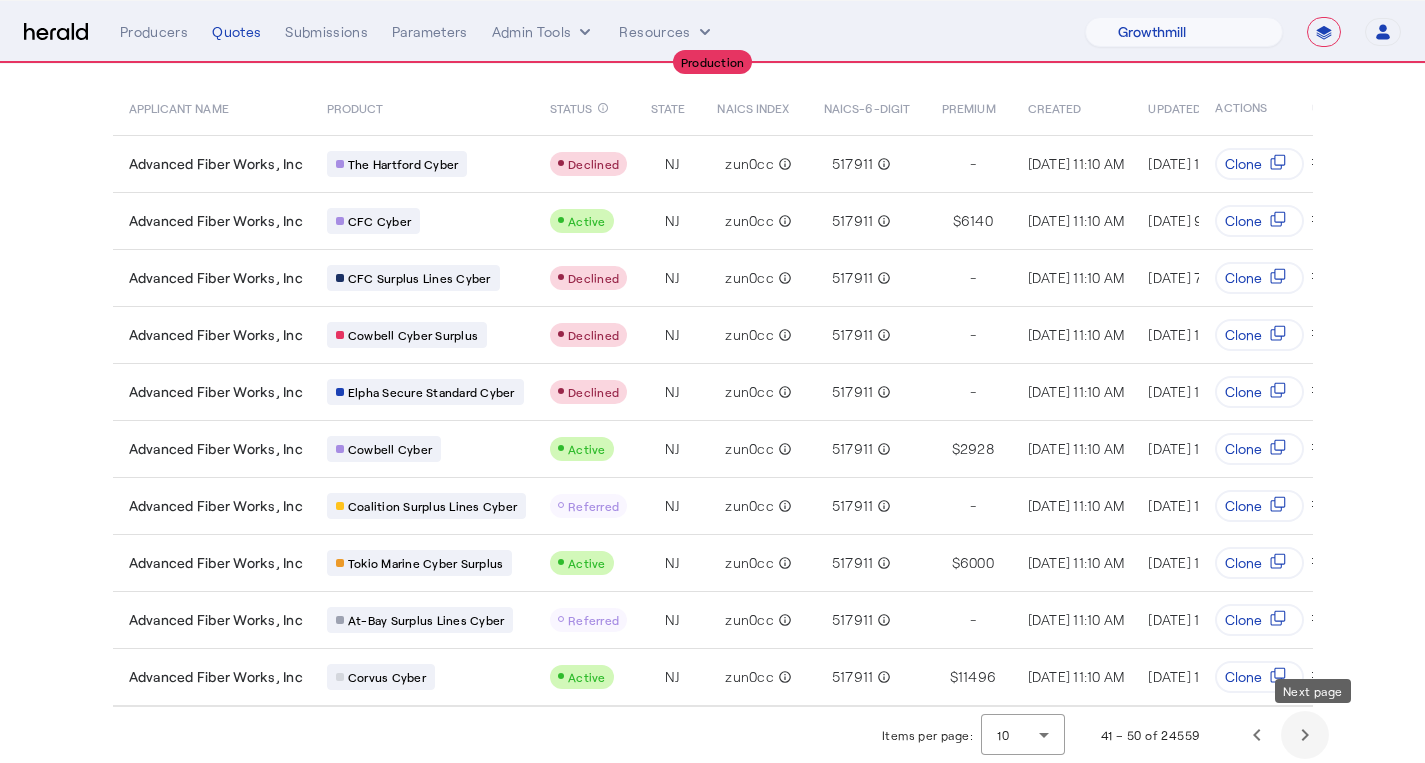 click 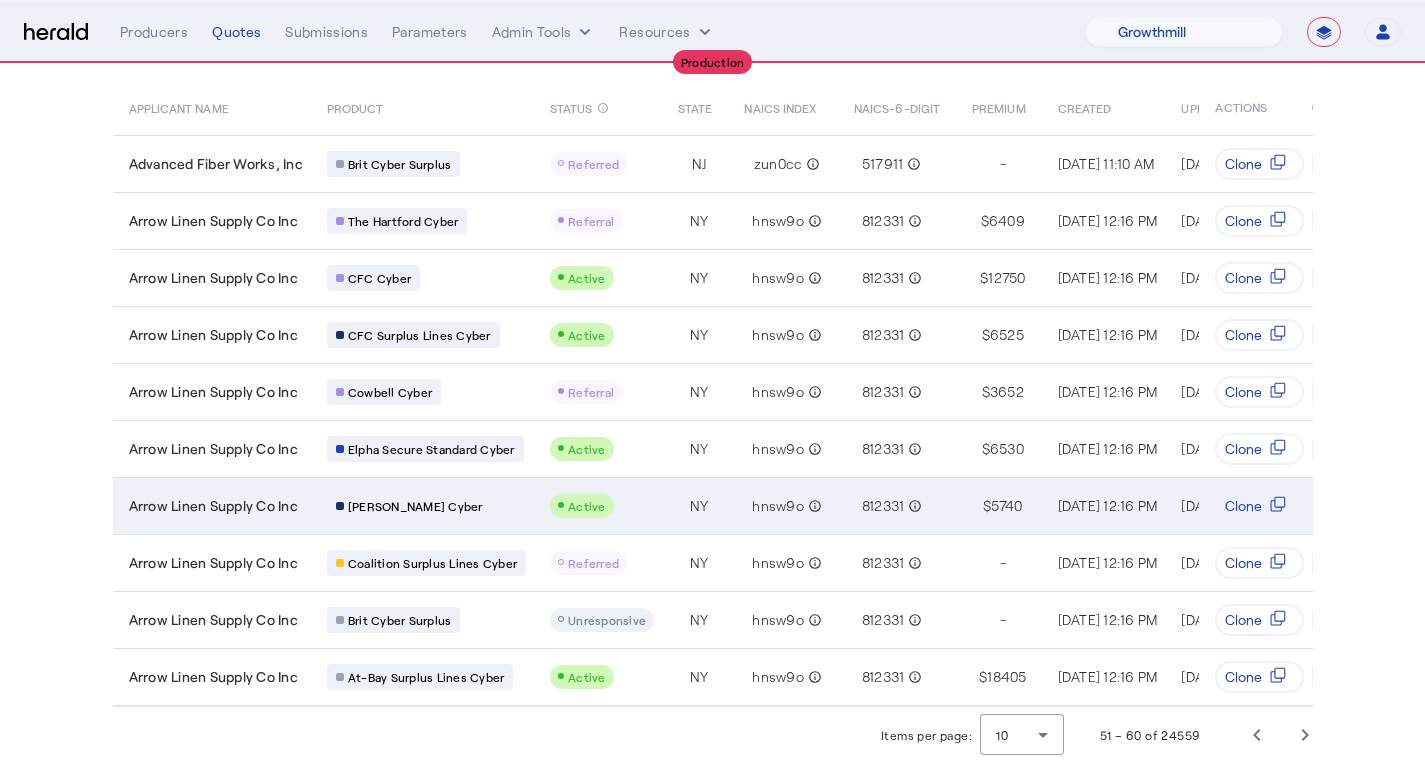 click on "[PERSON_NAME] Cyber" at bounding box center (422, 505) 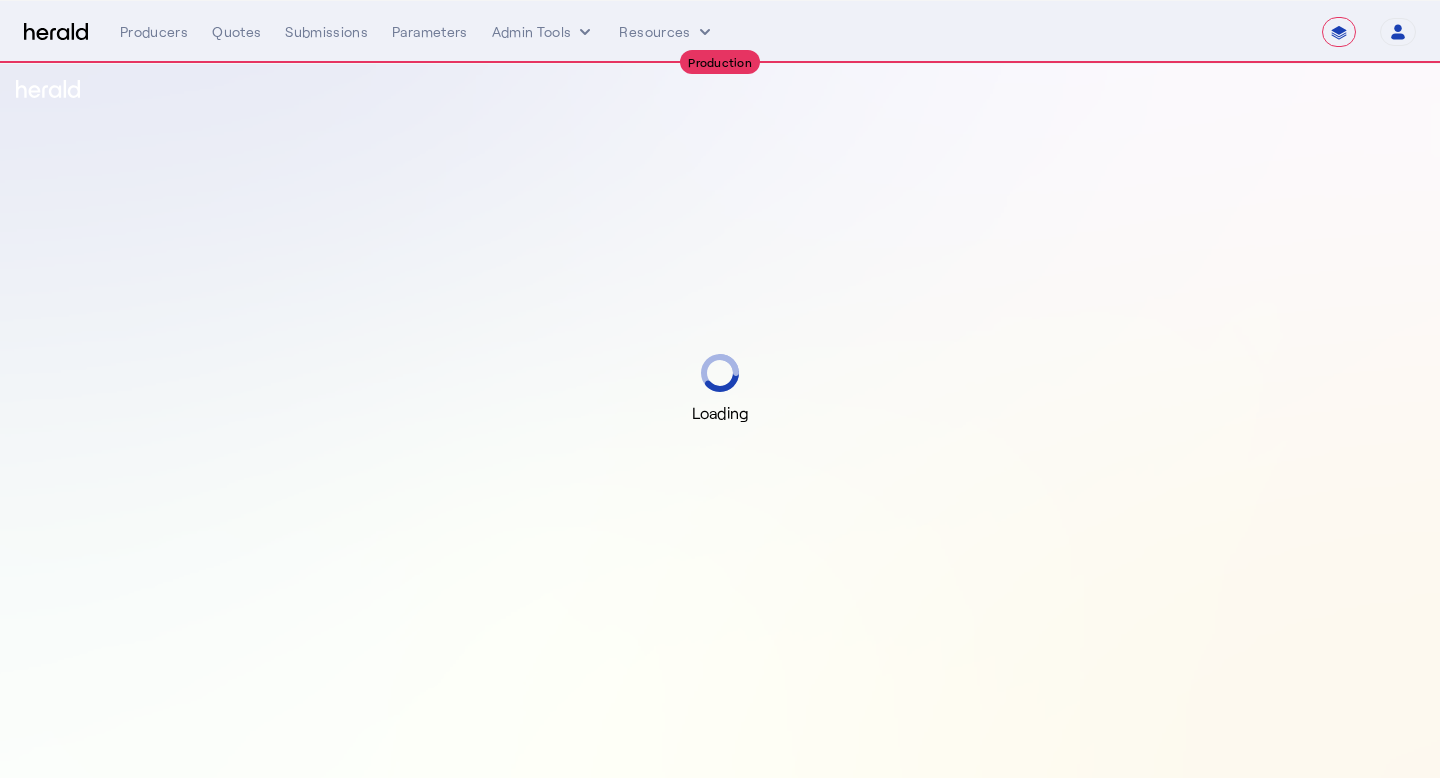 select on "**********" 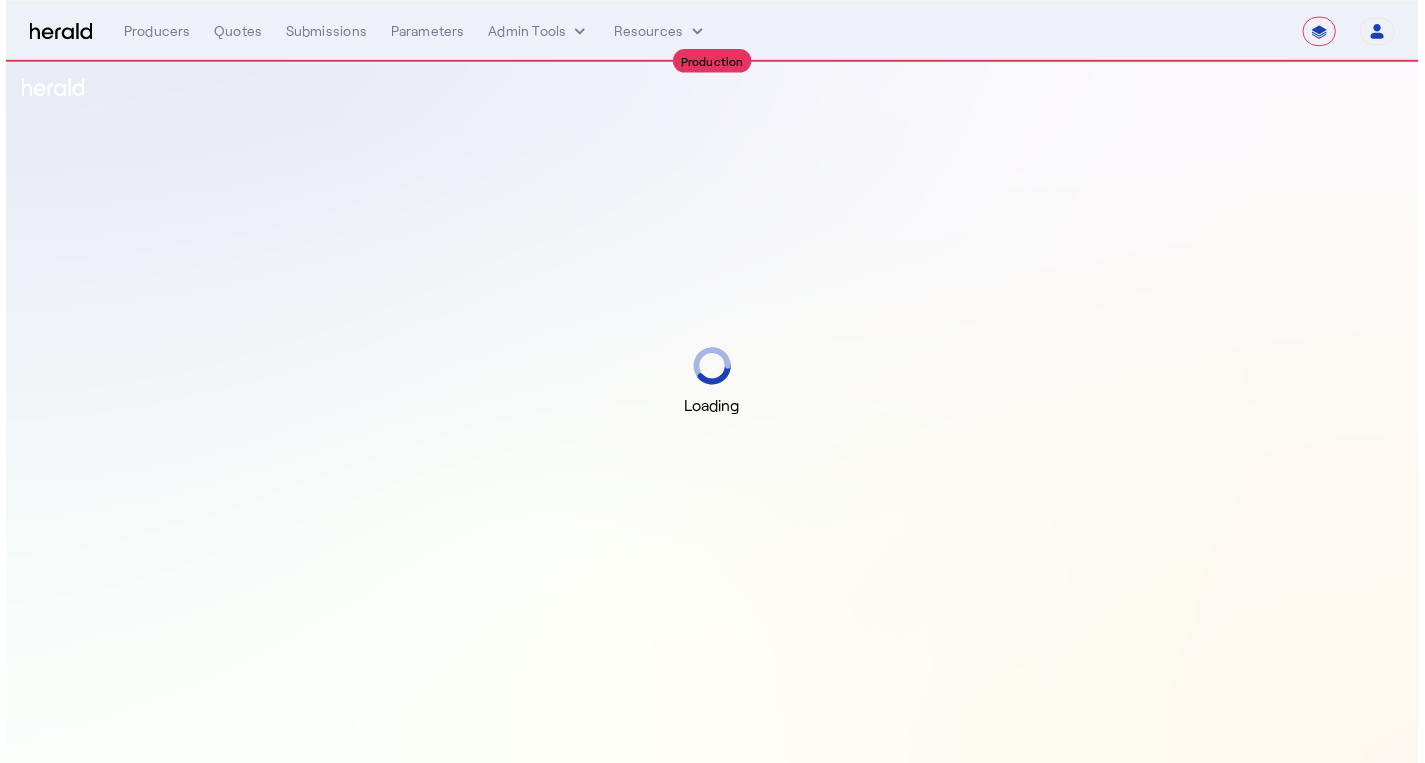 scroll, scrollTop: 0, scrollLeft: 0, axis: both 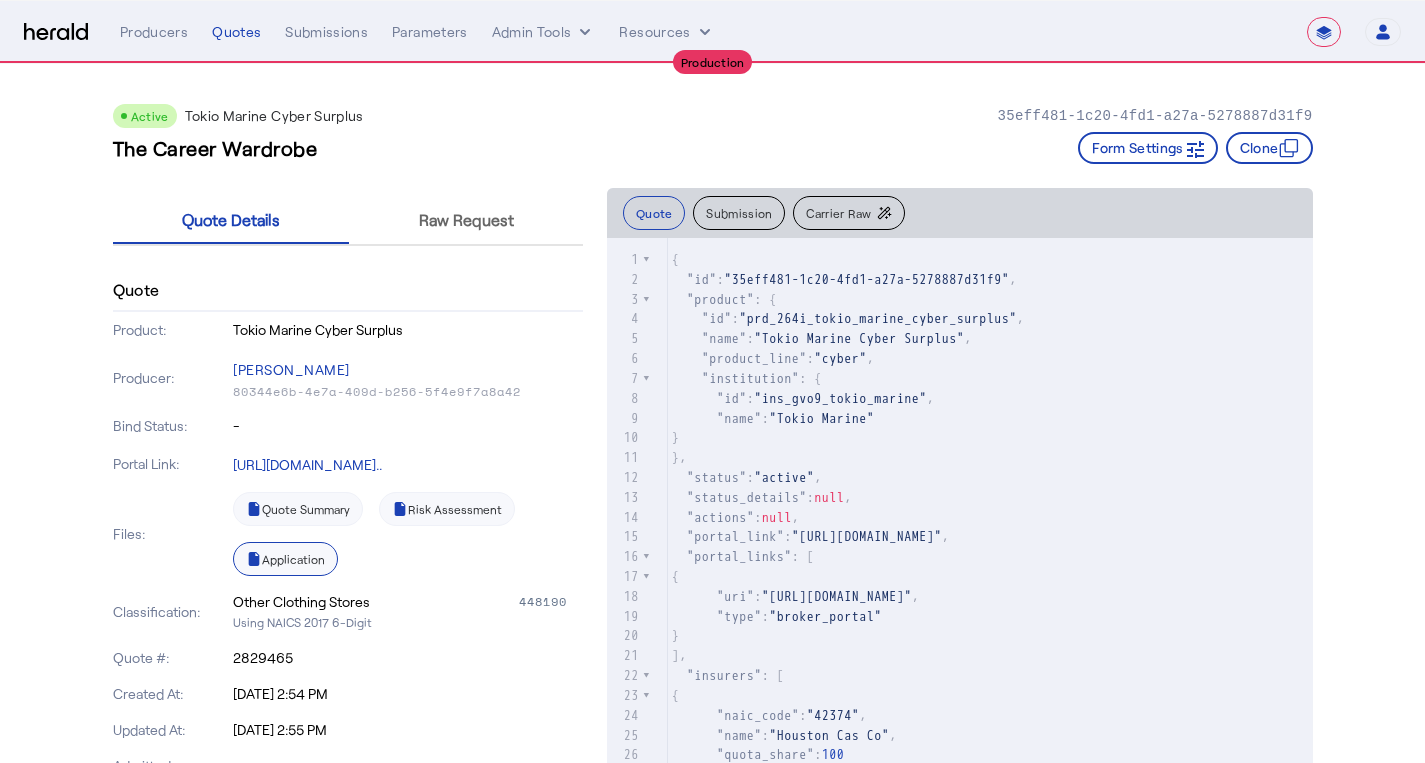 click on "Application" 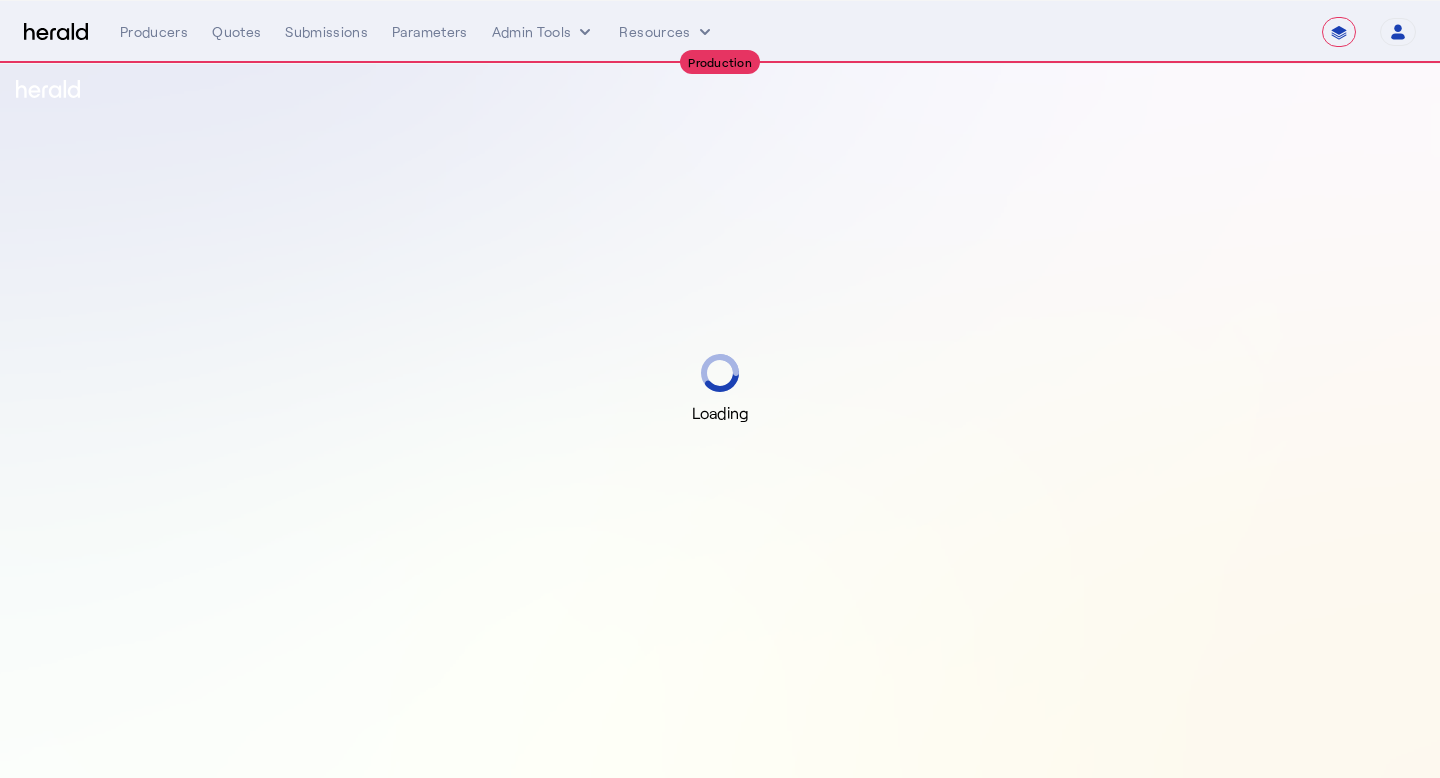 select on "**********" 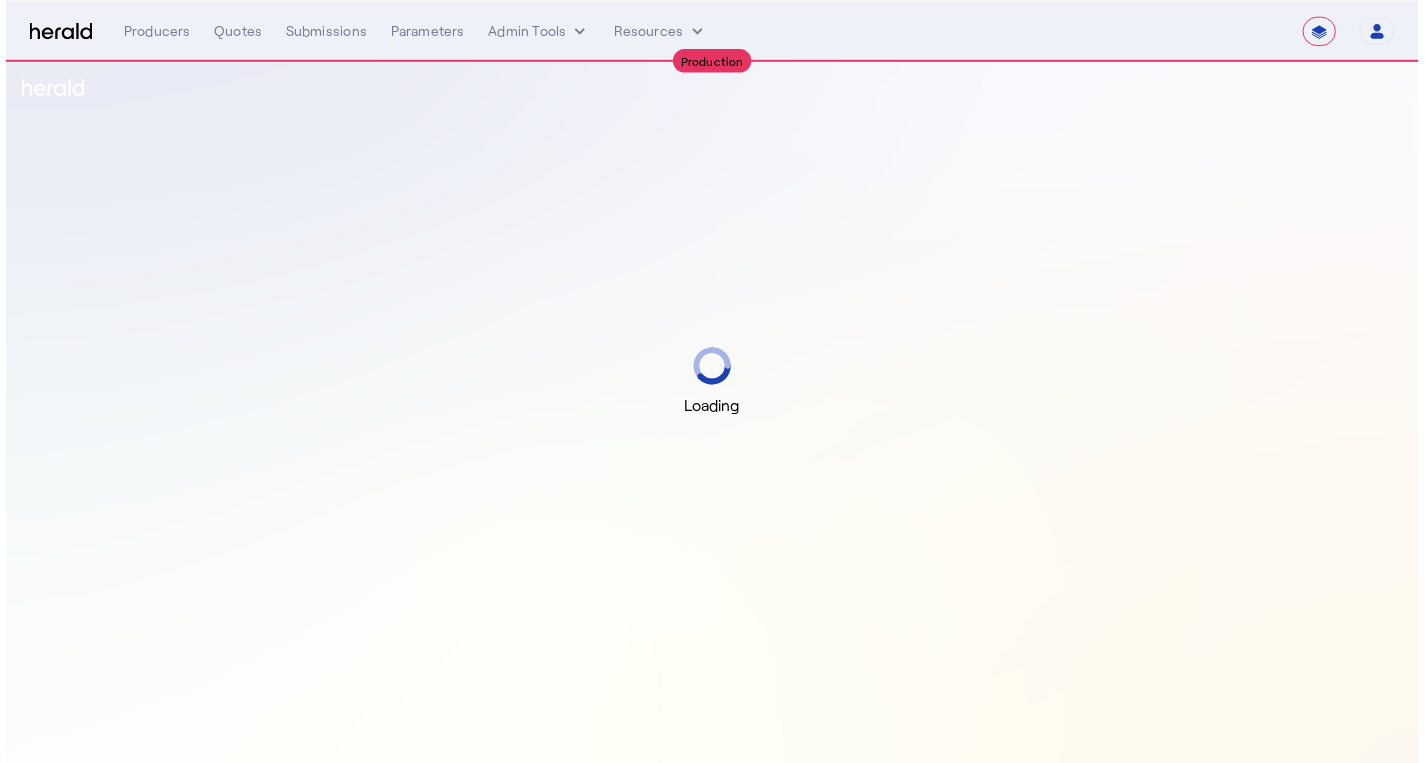 scroll, scrollTop: 0, scrollLeft: 0, axis: both 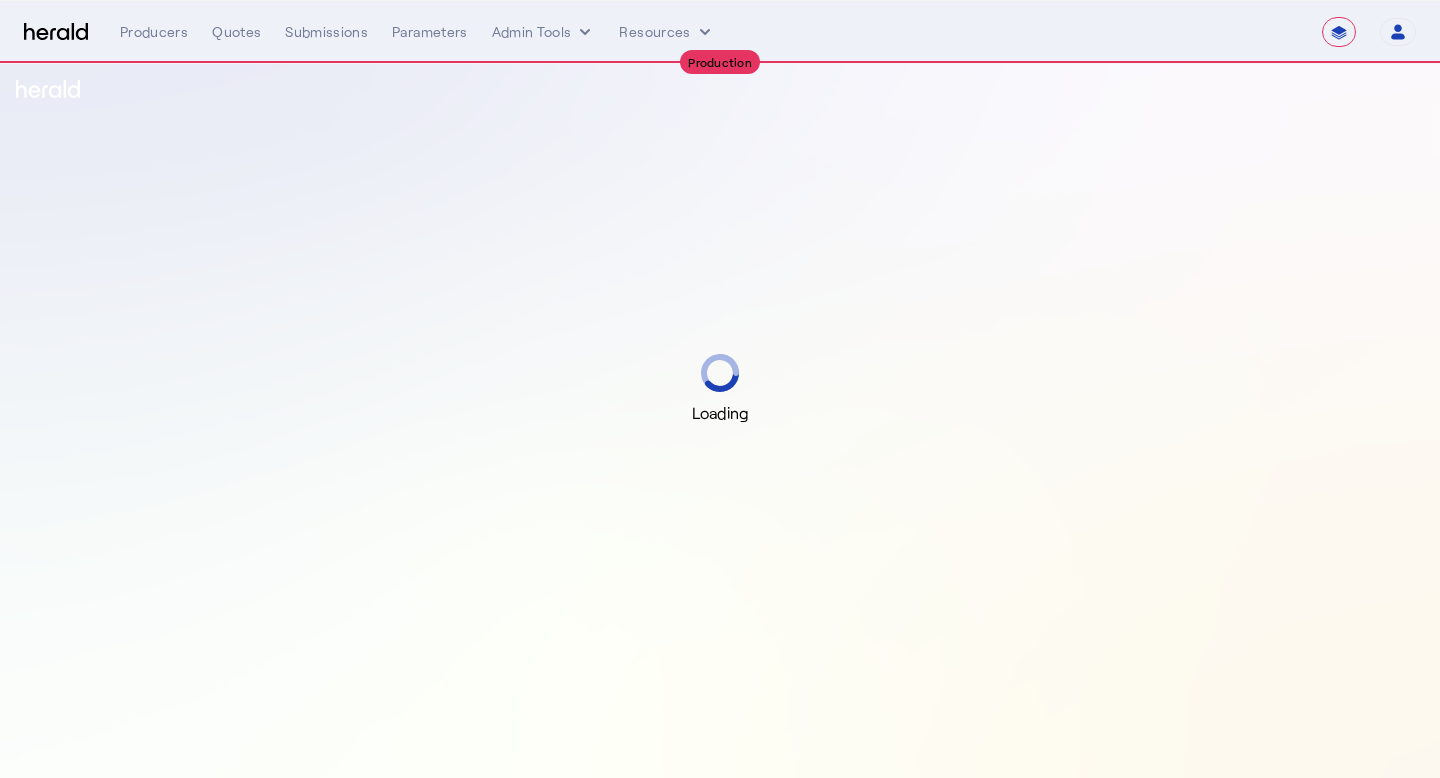 select on "**********" 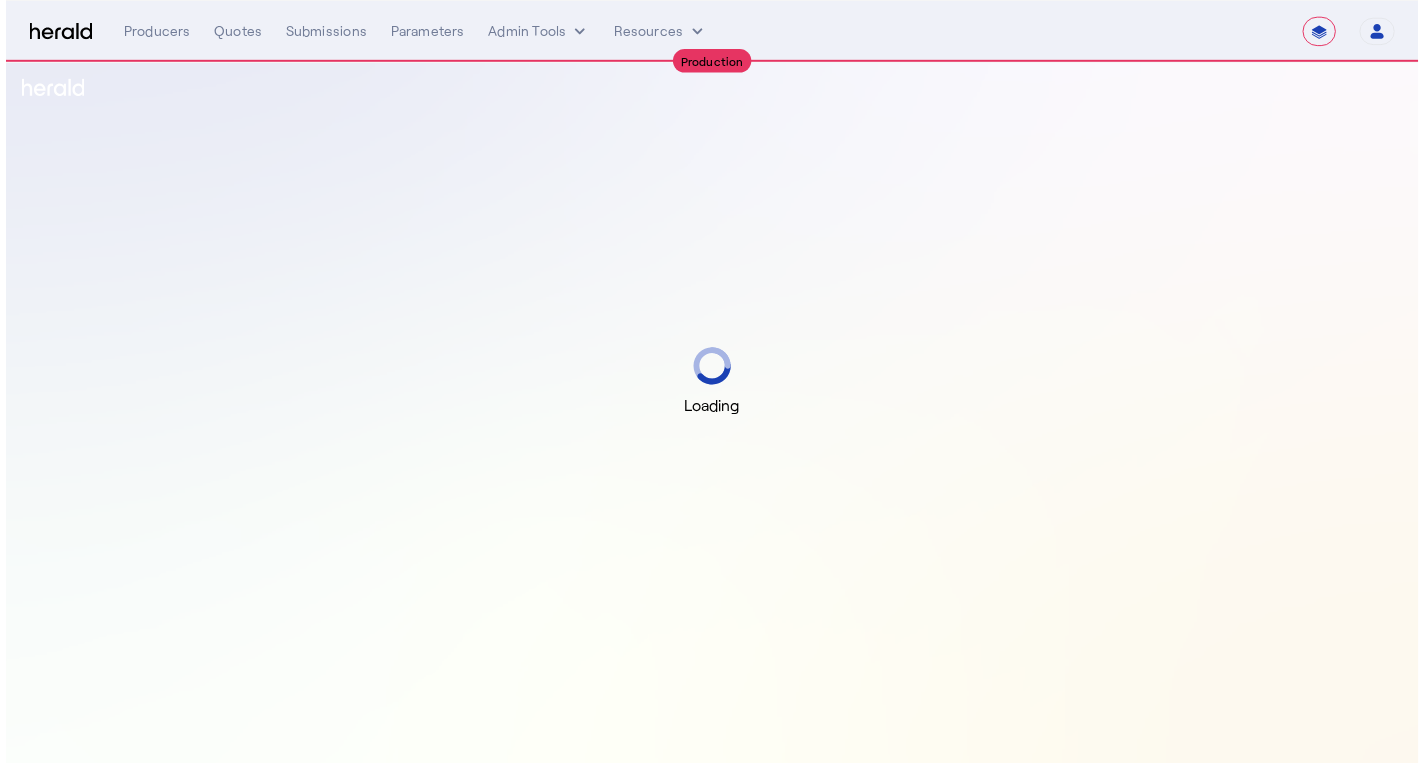 scroll, scrollTop: 0, scrollLeft: 0, axis: both 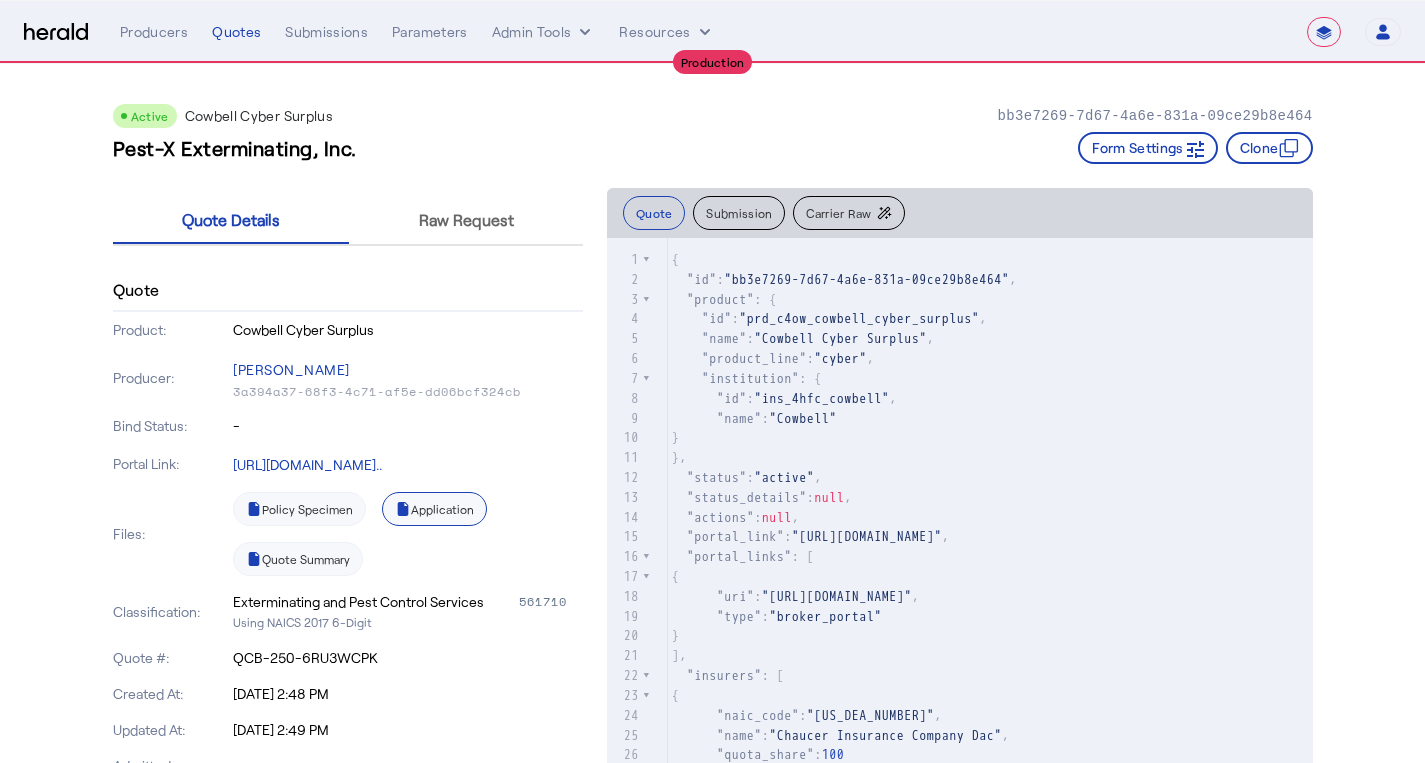 click on "Application" 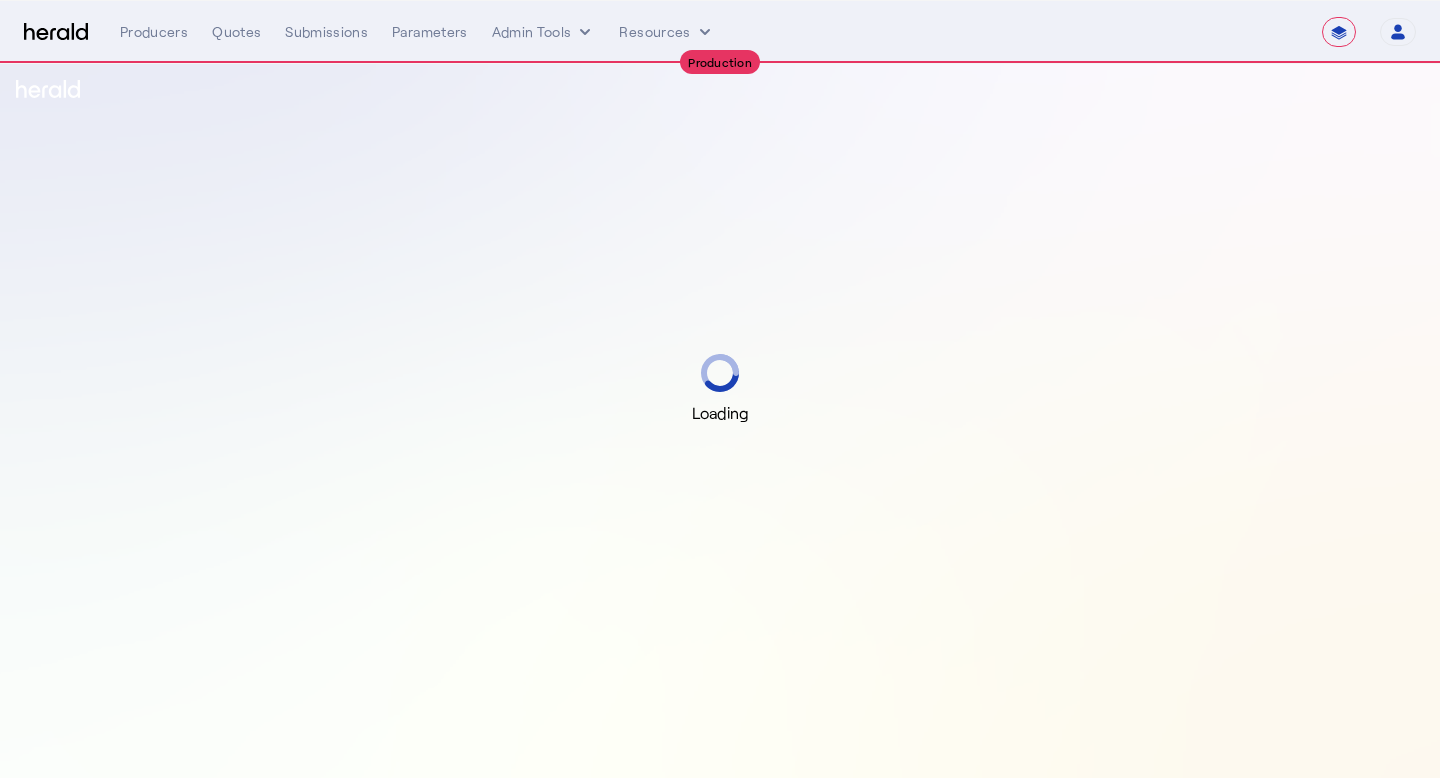 select on "**********" 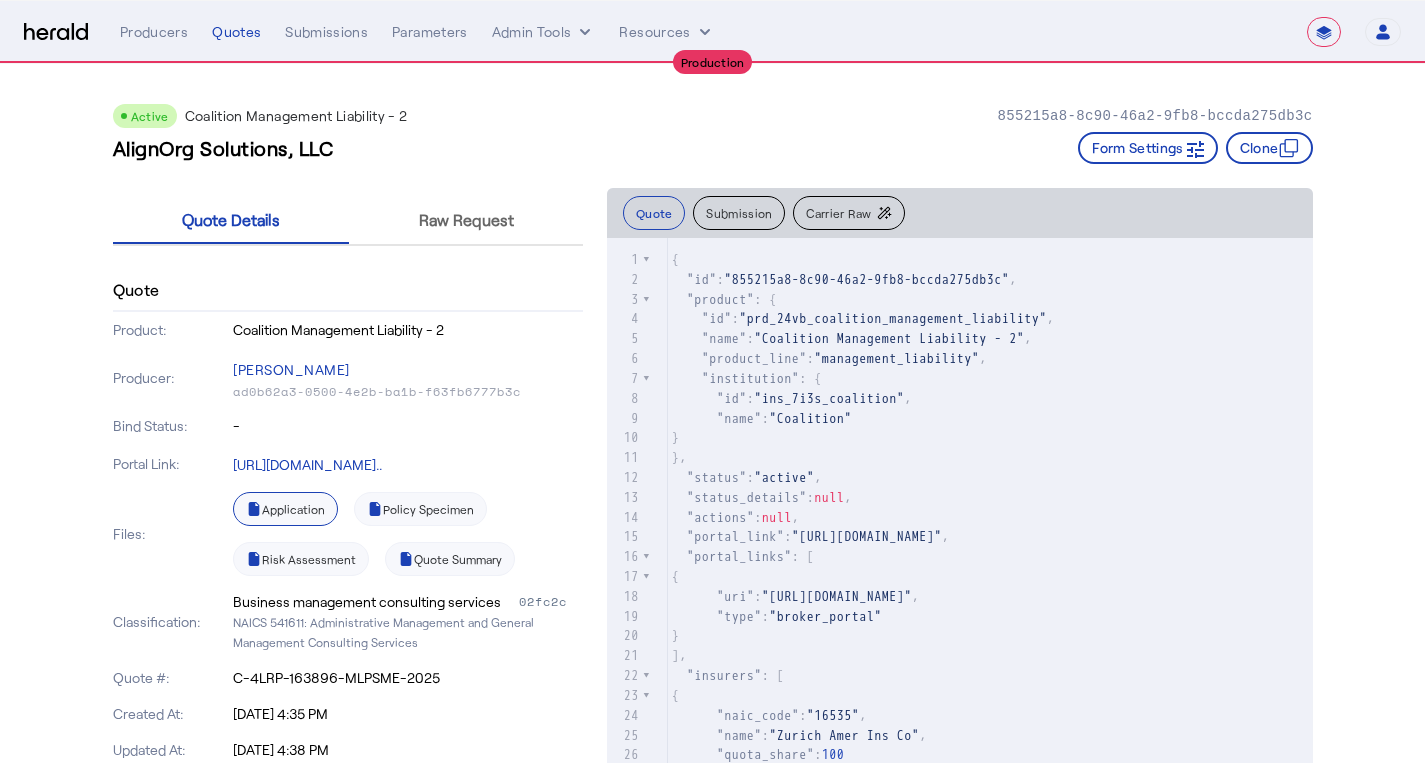 click on "Application" 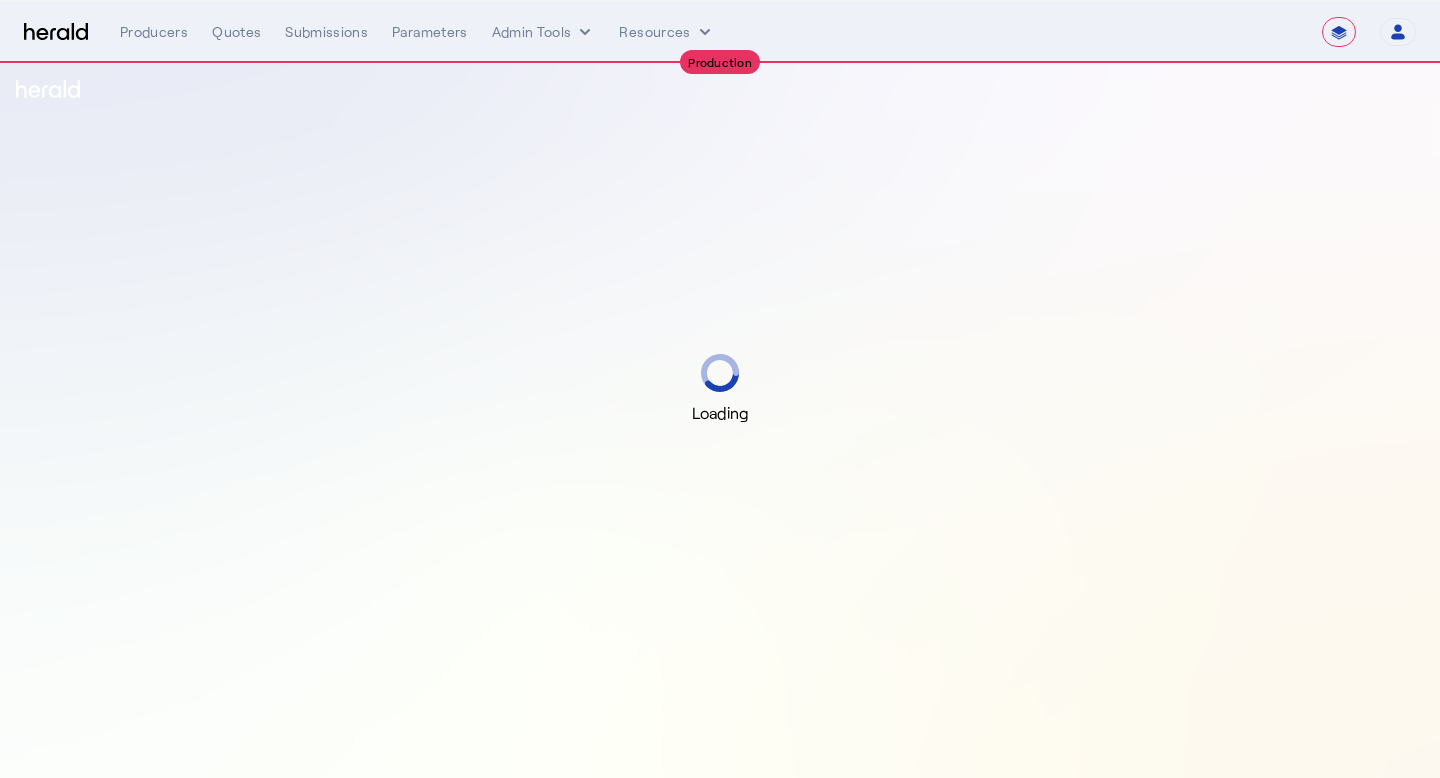 select on "**********" 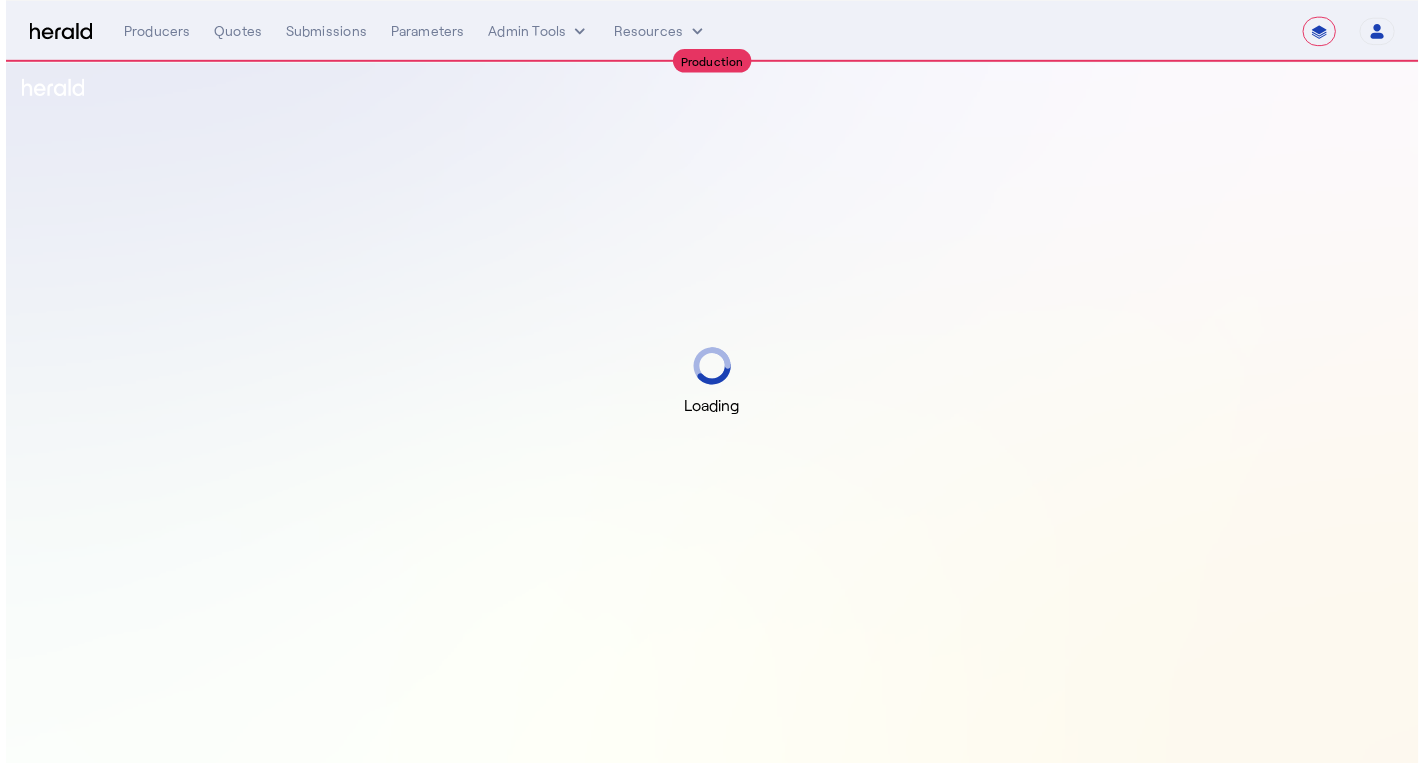 scroll, scrollTop: 0, scrollLeft: 0, axis: both 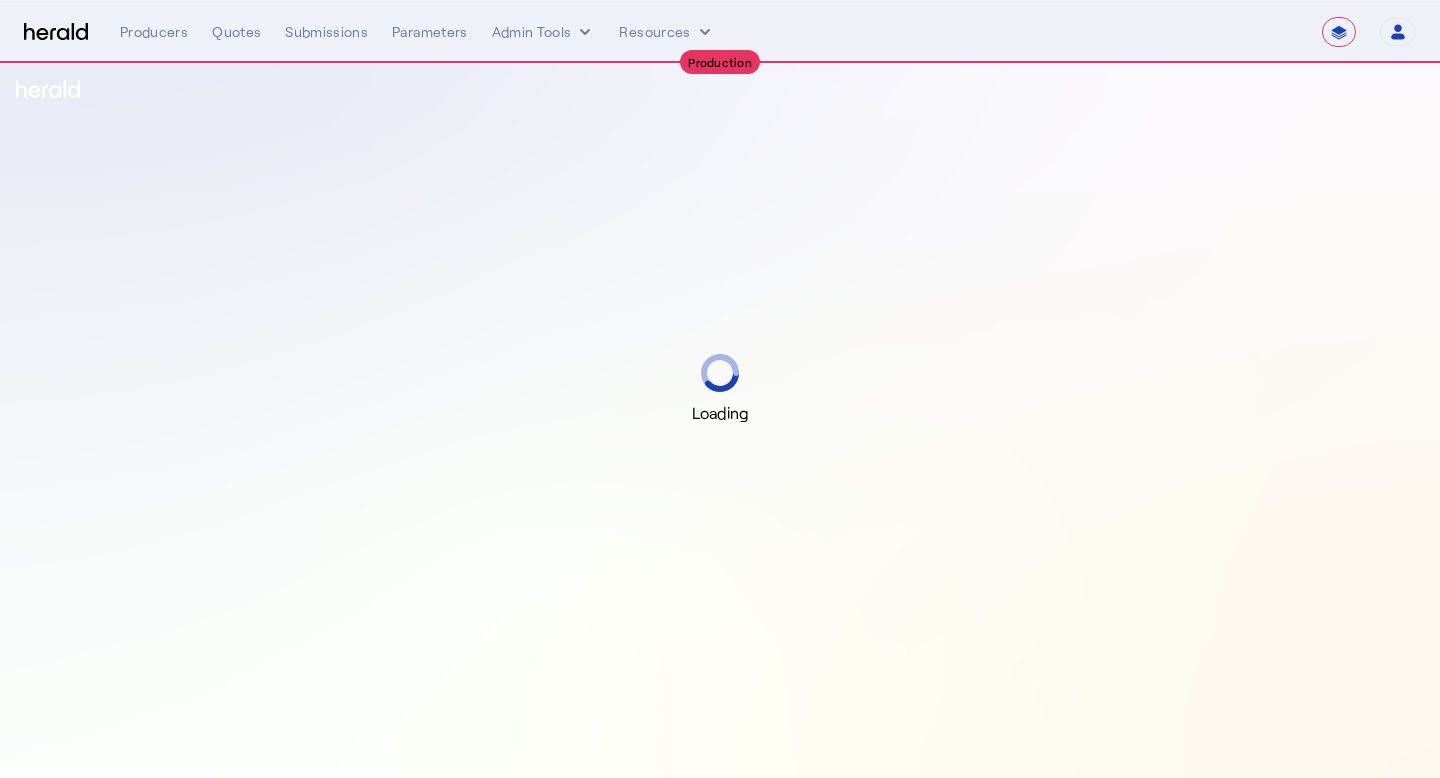 select on "**********" 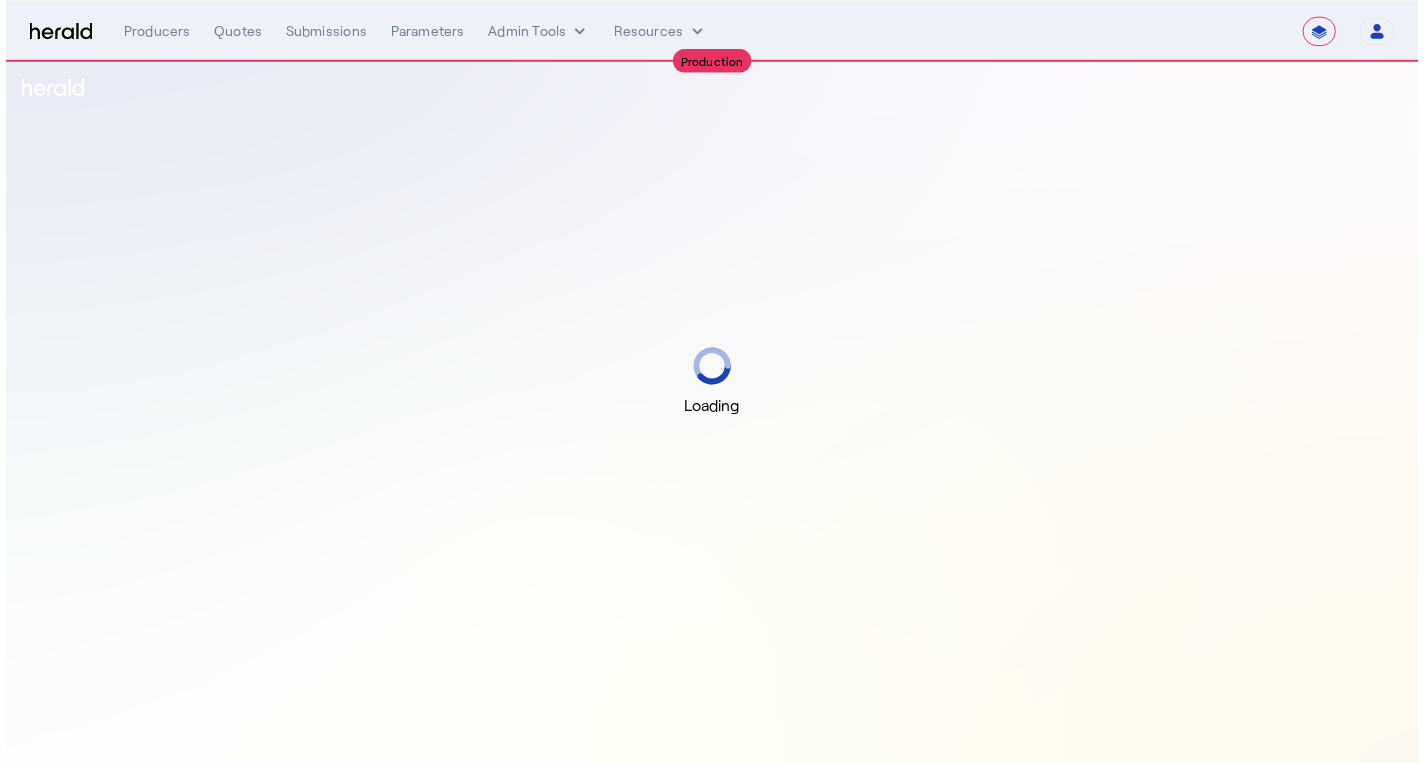 scroll, scrollTop: 0, scrollLeft: 0, axis: both 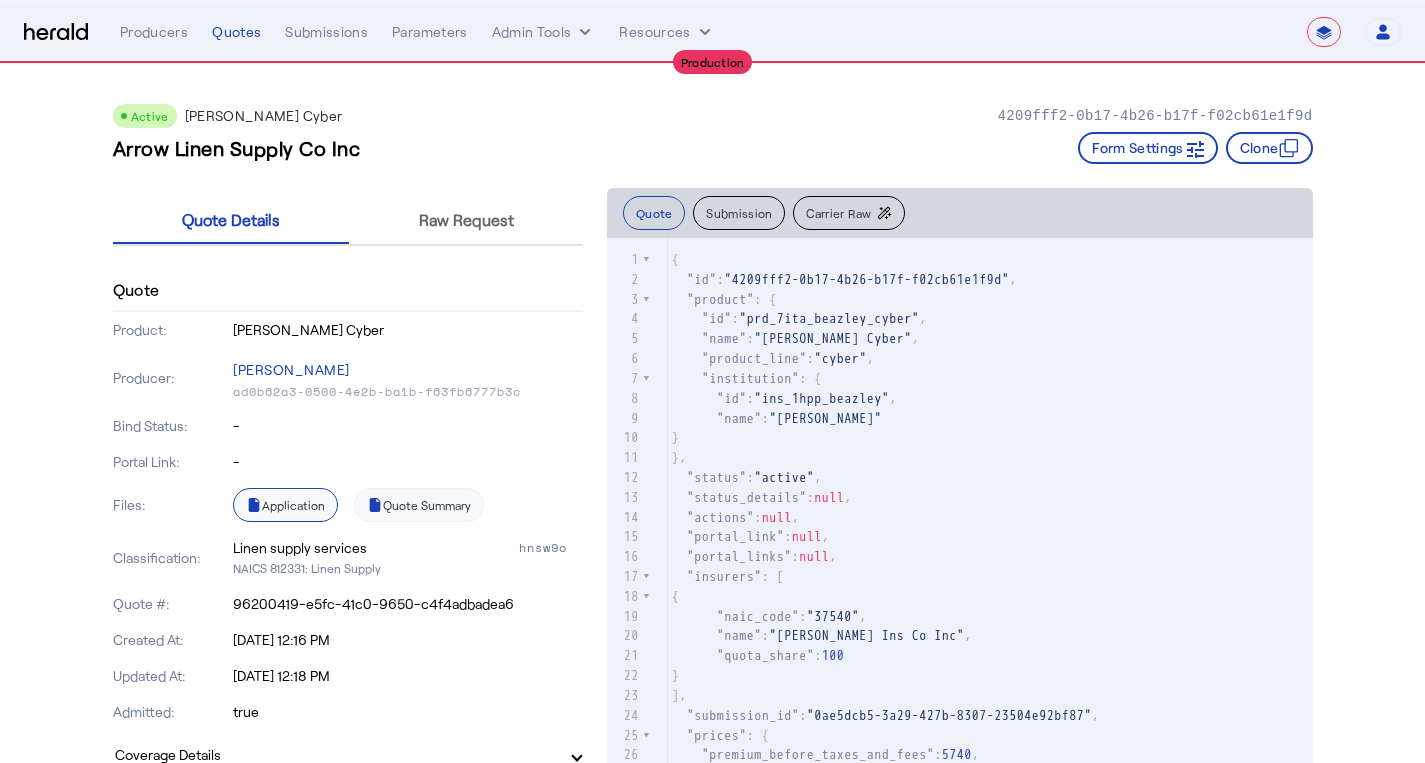 click on "Application" 